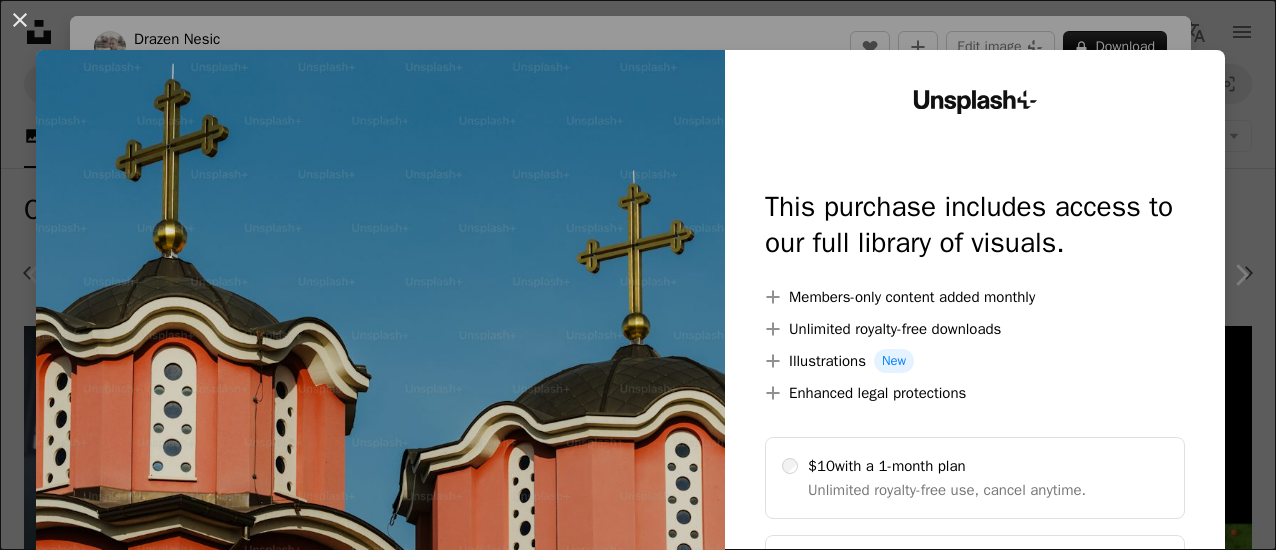 scroll, scrollTop: 1427, scrollLeft: 0, axis: vertical 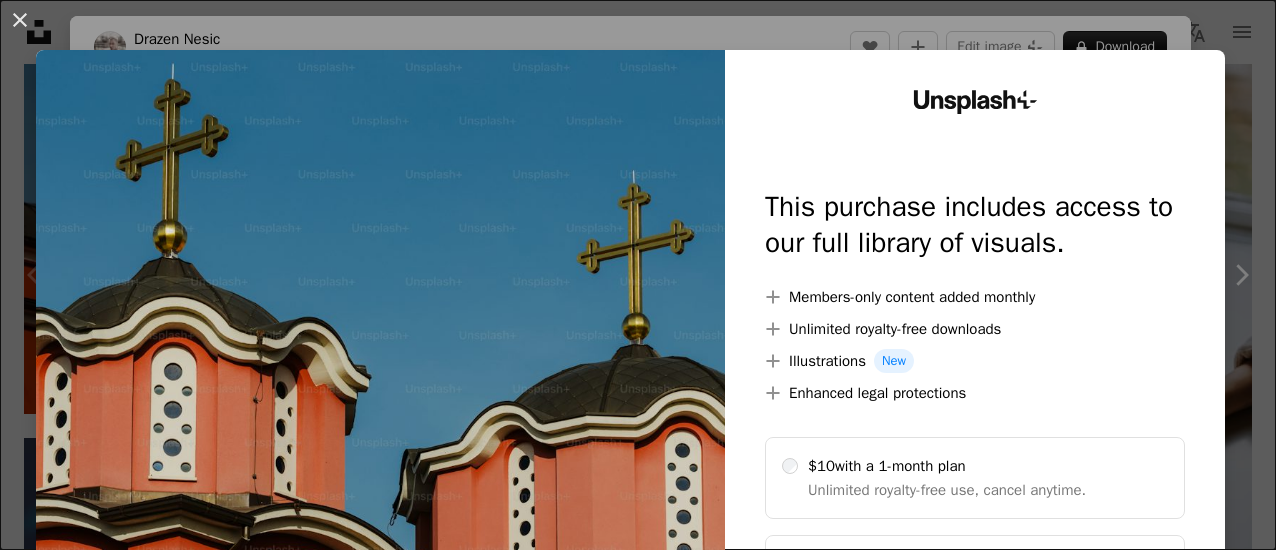 click on "An X shape Unsplash+ This purchase includes access to our full library of visuals. A plus sign Members-only content added monthly A plus sign Unlimited royalty-free downloads A plus sign Illustrations  New A plus sign Enhanced legal protections $10  with a 1-month plan Unlimited royalty-free use, cancel anytime. $48   with a yearly plan Save  $72  when billed annually. Best value Continue with purchase Taxes where applicable. Renews automatically. Cancel anytime." at bounding box center [638, 275] 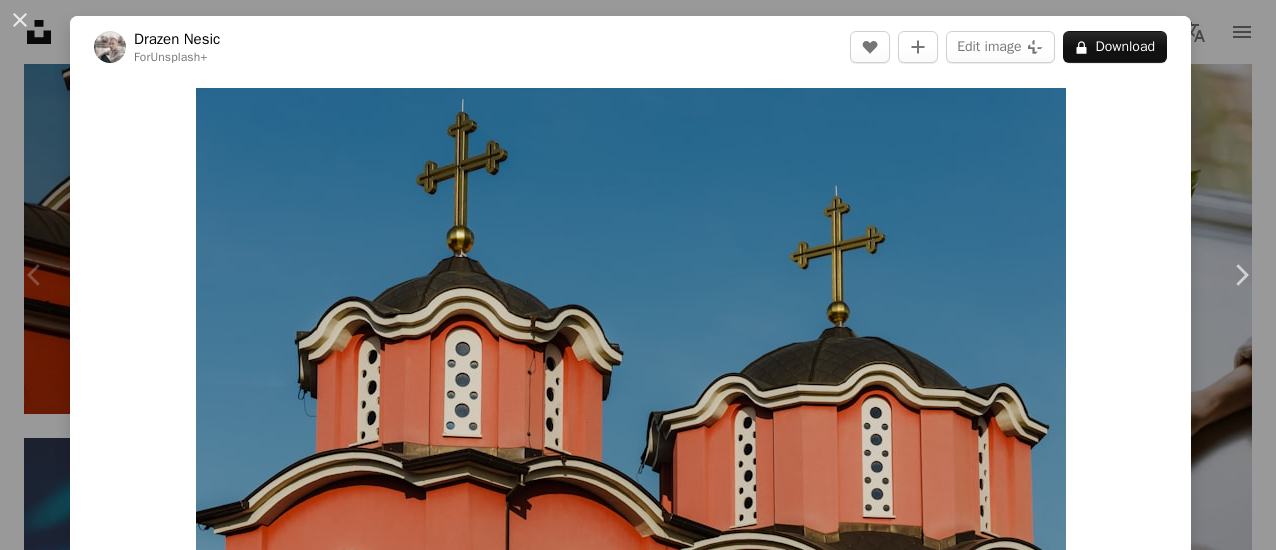 click on "An X shape Chevron left Chevron right [FIRST] [LAST] For  Unsplash+ A heart A plus sign Edit image   Plus sign for Unsplash+ A lock   Download Zoom in A forward-right arrow Share More Actions Calendar outlined Published on  February 28, 2023 Safety Licensed under the  Unsplash+ License building architecture church cross christianity church building exterior crosses ortodox church Public domain images From this series Chevron right Plus sign for Unsplash+ Plus sign for Unsplash+ Plus sign for Unsplash+ Plus sign for Unsplash+ Related images Plus sign for Unsplash+ A heart A plus sign [FIRST] [LAST] For  Unsplash+ A lock   Download Plus sign for Unsplash+ A heart A plus sign [FIRST] [LAST] For  Unsplash+ A lock   Download Plus sign for Unsplash+ A heart A plus sign [FIRST] [LAST] For  Unsplash+ A lock   Download Plus sign for Unsplash+ A heart A plus sign [FIRST] [LAST] For  Unsplash+ A lock   Download Plus sign for Unsplash+ A heart A plus sign [FIRST] [LAST] For  Unsplash+ A lock   Download Plus sign for Unsplash+ A heart For" at bounding box center [638, 275] 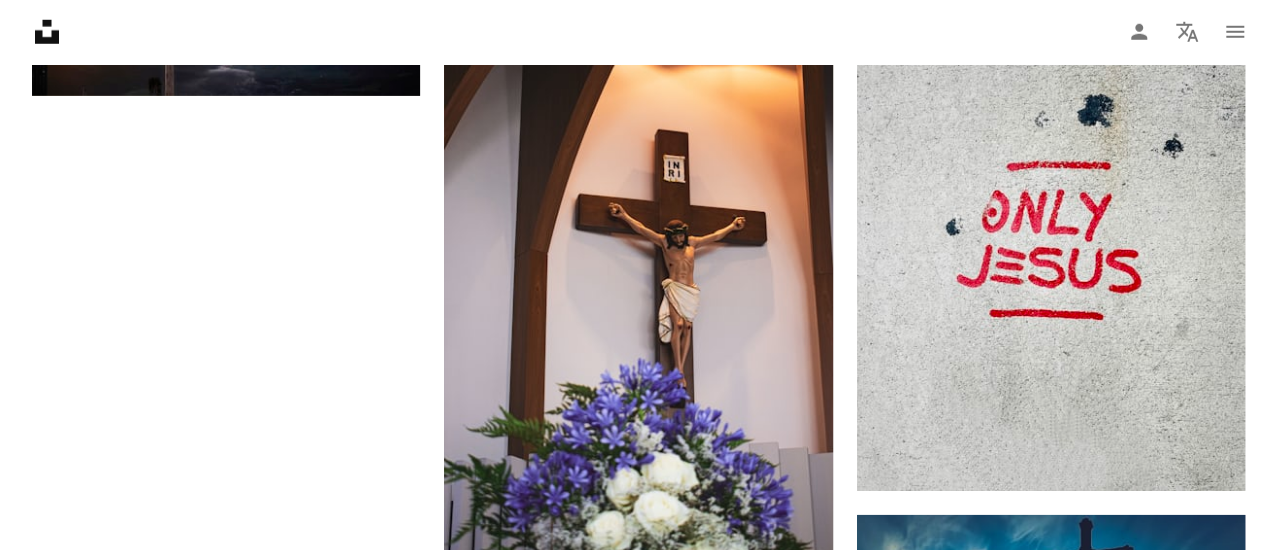 scroll, scrollTop: 2957, scrollLeft: 0, axis: vertical 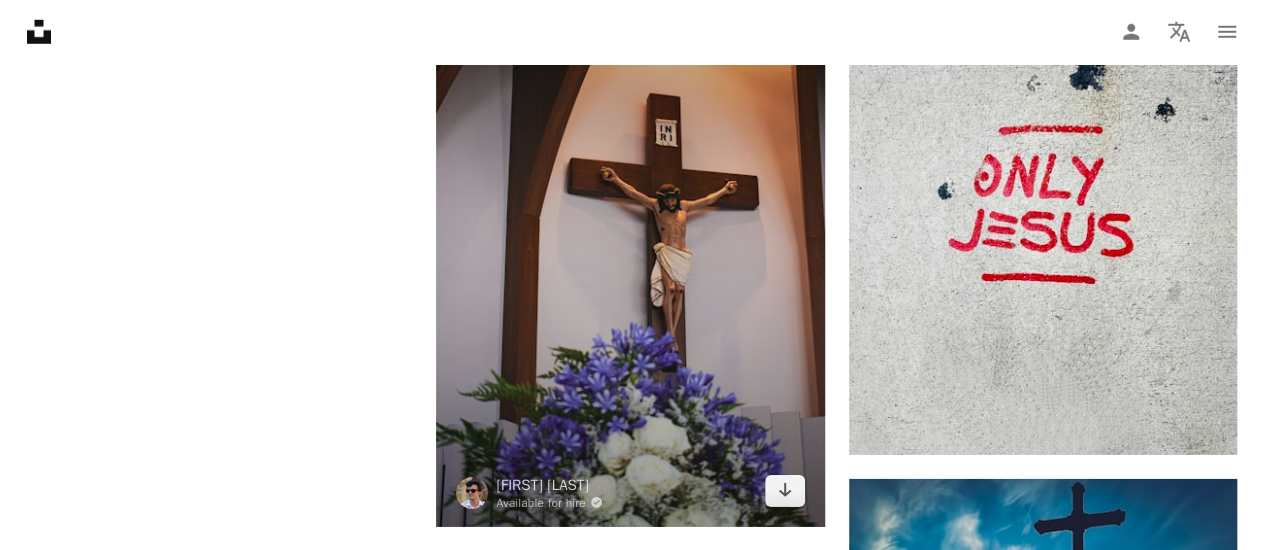click at bounding box center [630, 235] 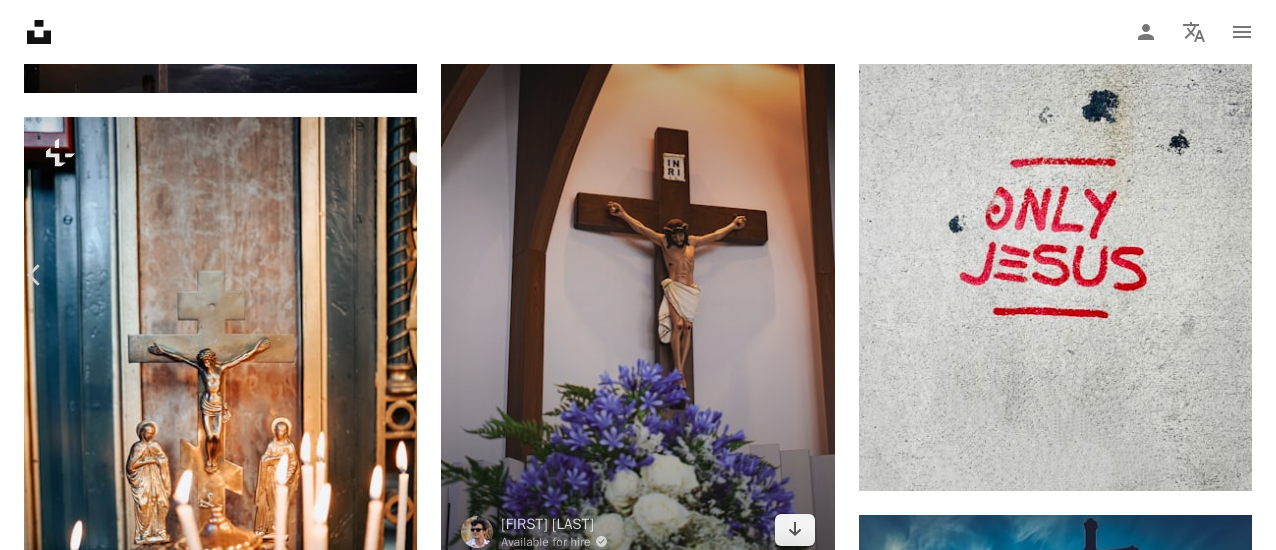 scroll, scrollTop: 1399, scrollLeft: 0, axis: vertical 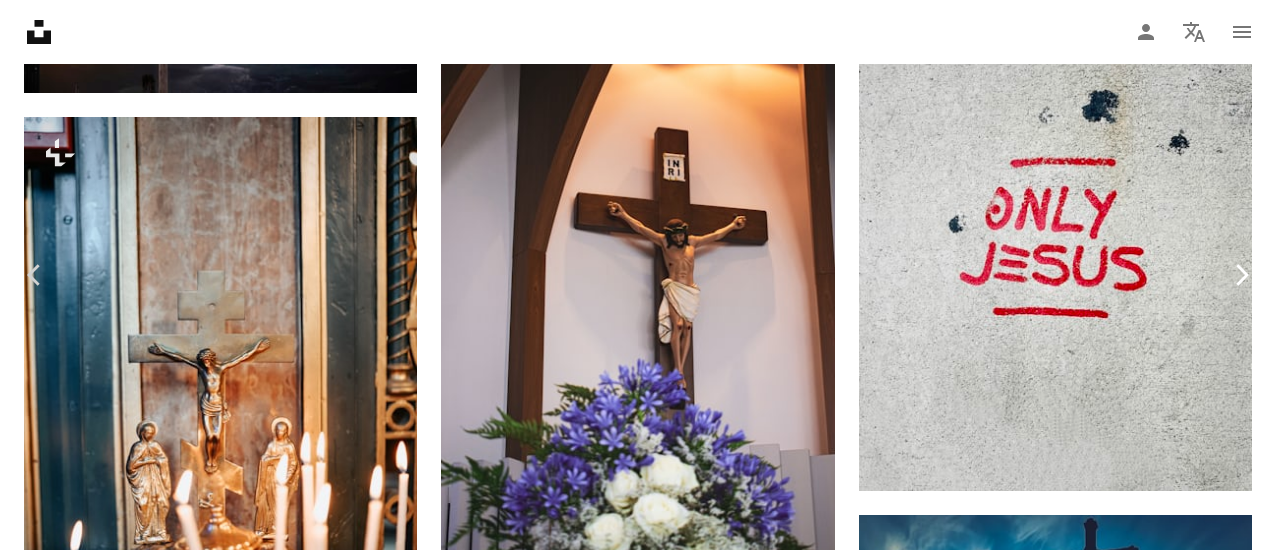 click on "Chevron right" at bounding box center (1241, 275) 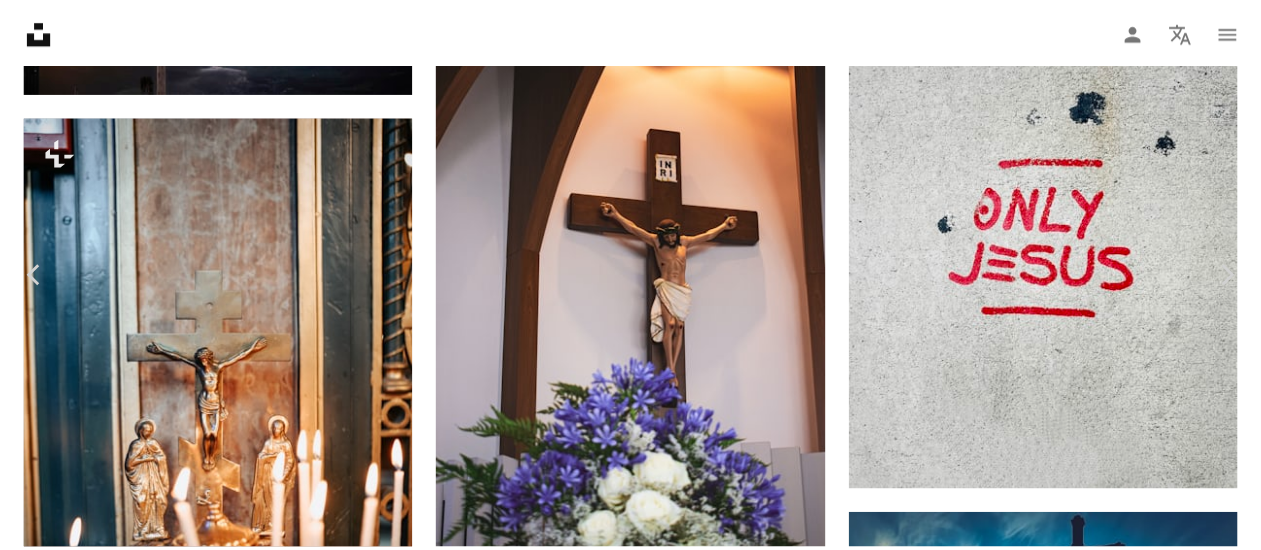 scroll, scrollTop: 504, scrollLeft: 0, axis: vertical 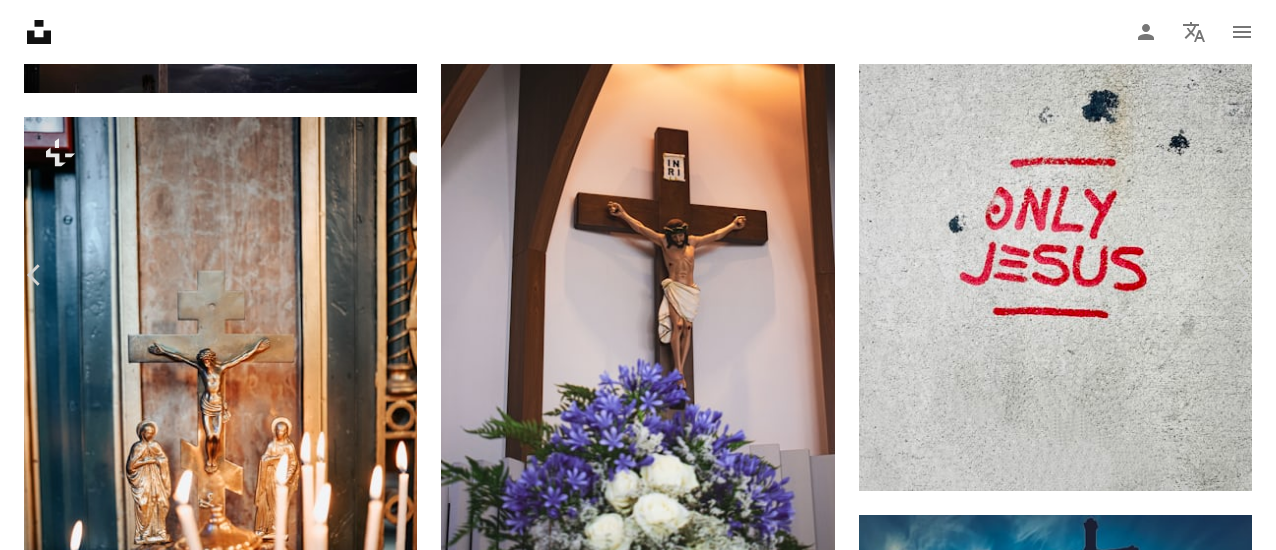 click on "An X shape Chevron left Chevron right [FIRST] For  Unsplash+ A heart A plus sign Edit image   Plus sign for Unsplash+ A lock   Download Zoom in A forward-right arrow Share More Actions Calendar outlined Published on  March 8, 2023 Safety Licensed under the  Unsplash+ License church cross candle christian catholic christianity faith icons religion christ indoors chandelier jesus on cross religious crucifix altar catholicism ornate jesus christ icon Creative Commons images From this series Chevron right Plus sign for Unsplash+ Plus sign for Unsplash+ Plus sign for Unsplash+ Plus sign for Unsplash+ Plus sign for Unsplash+ Plus sign for Unsplash+ Plus sign for Unsplash+ Plus sign for Unsplash+ Plus sign for Unsplash+ Plus sign for Unsplash+ Related images Plus sign for Unsplash+ A heart A plus sign [FIRST] For  Unsplash+ A lock   Download Plus sign for Unsplash+ A heart A plus sign [FIRST] [LAST] For  Unsplash+ A lock   Download Plus sign for Unsplash+ A heart A plus sign [FIRST] For  Unsplash+ A lock   Download A heart For" at bounding box center [638, 5335] 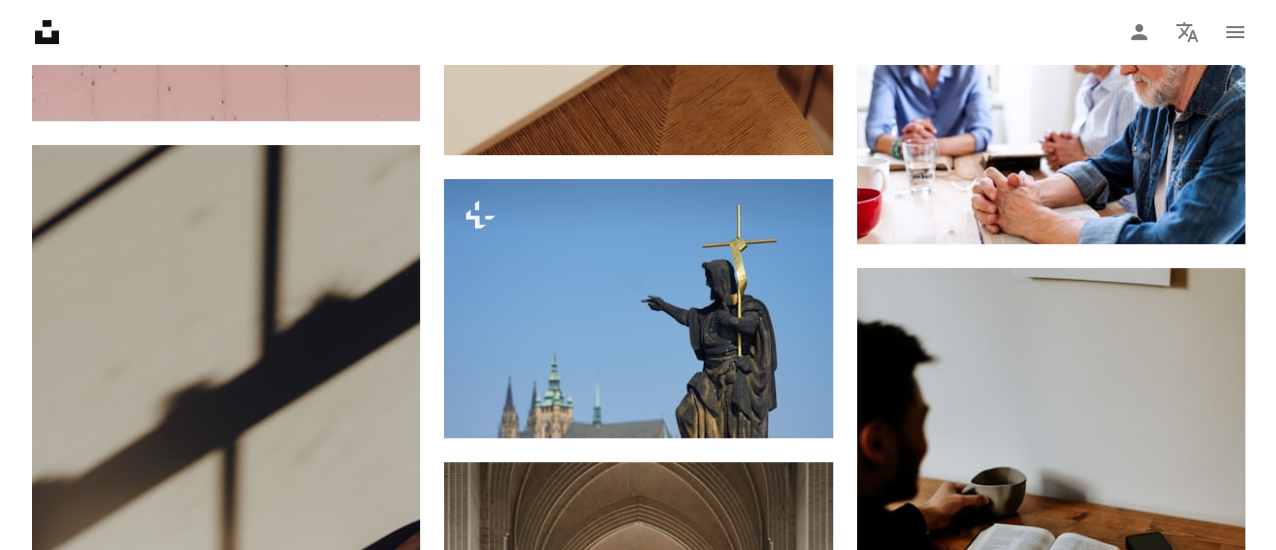 scroll, scrollTop: 4219, scrollLeft: 0, axis: vertical 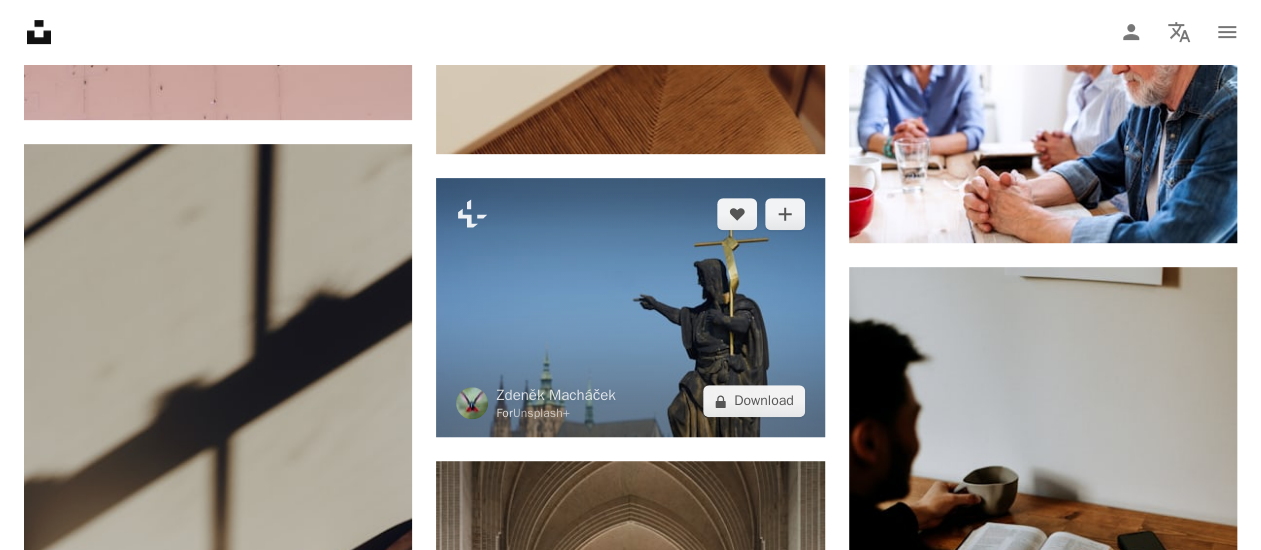 click at bounding box center (630, 307) 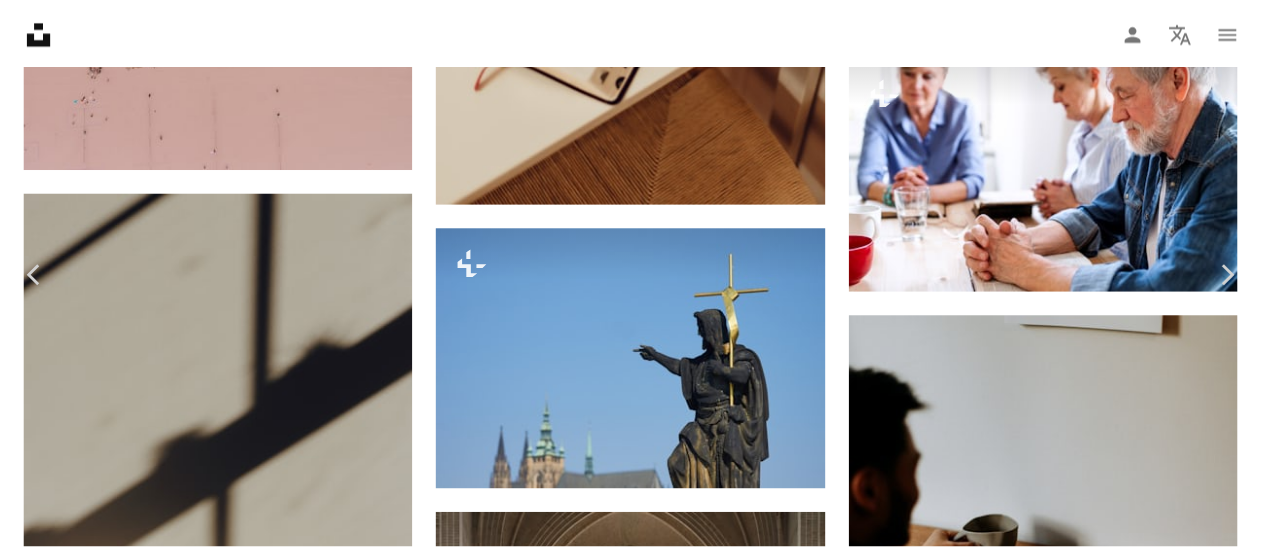 scroll, scrollTop: 67, scrollLeft: 0, axis: vertical 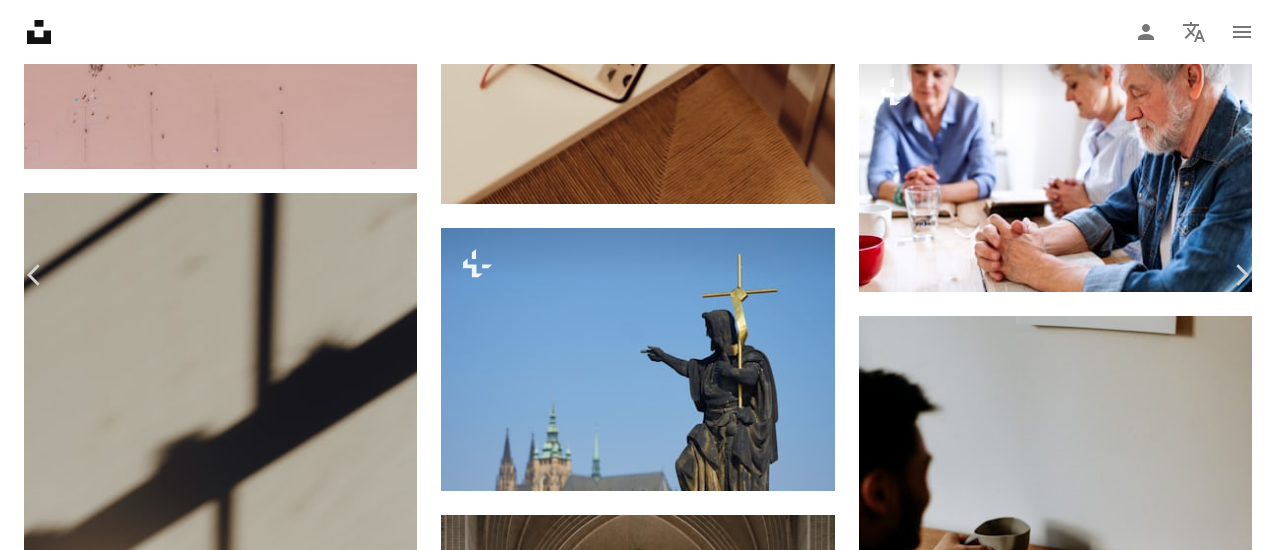 click on "An X shape Chevron left Chevron right [FIRST] [LAST] For  Unsplash+ A heart A plus sign Edit image   Plus sign for Unsplash+ A lock   Download Zoom in A forward-right arrow Share More Actions A map marker Prague, Czechia Calendar outlined Published on  March 10, 2023 Safety Licensed under the  Unsplash+ License church cross statue christianity faith religion cathedral spirit crucifix the cross saint spire risen prague czechia Free images Related images Plus sign for Unsplash+ A heart A plus sign [FIRST] [LAST] For  Unsplash+ A lock   Download Plus sign for Unsplash+ A heart A plus sign [FIRST] [LAST] For  Unsplash+ A lock   Download Plus sign for Unsplash+ A heart A plus sign [FIRST] [LAST] For  Unsplash+ A lock   Download Plus sign for Unsplash+ A heart A plus sign [FIRST] [LAST] For  Unsplash+ A lock   Download Plus sign for Unsplash+ A heart A plus sign [FIRST] [LAST] For  Unsplash+ A lock   Download A heart A plus sign" at bounding box center [638, 4072] 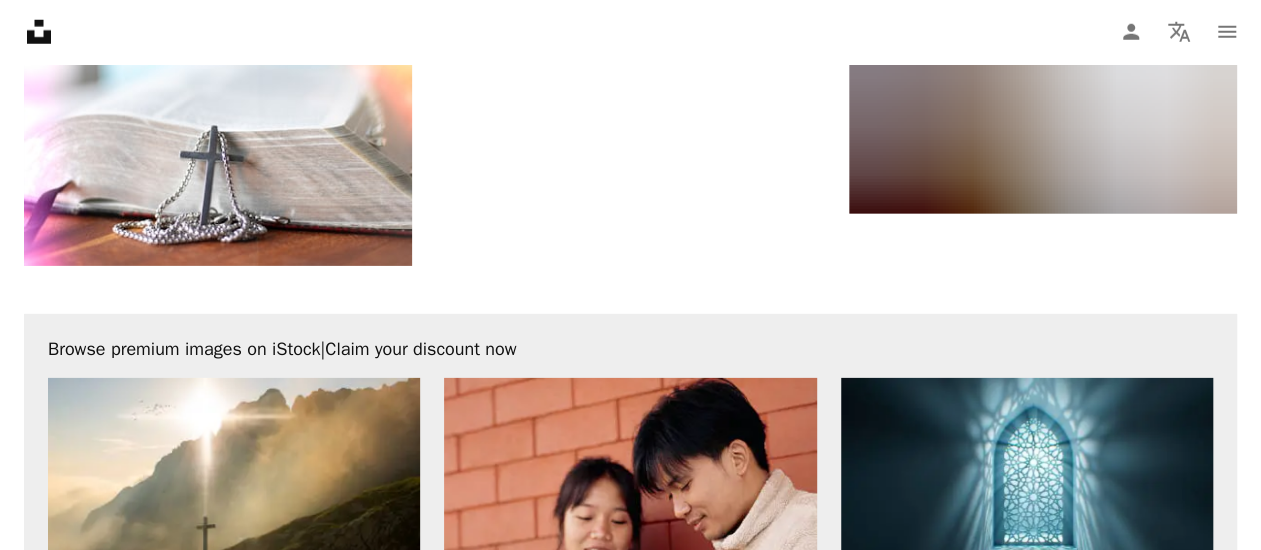 scroll, scrollTop: 6669, scrollLeft: 0, axis: vertical 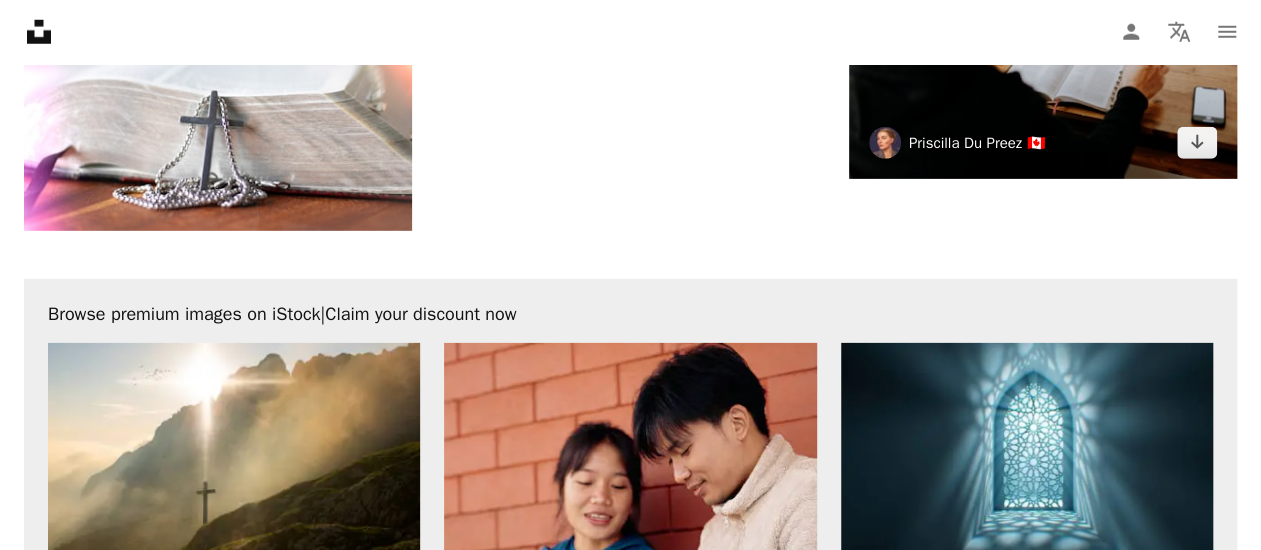 click on "Priscilla Du Preez 🇨🇦" at bounding box center [977, 143] 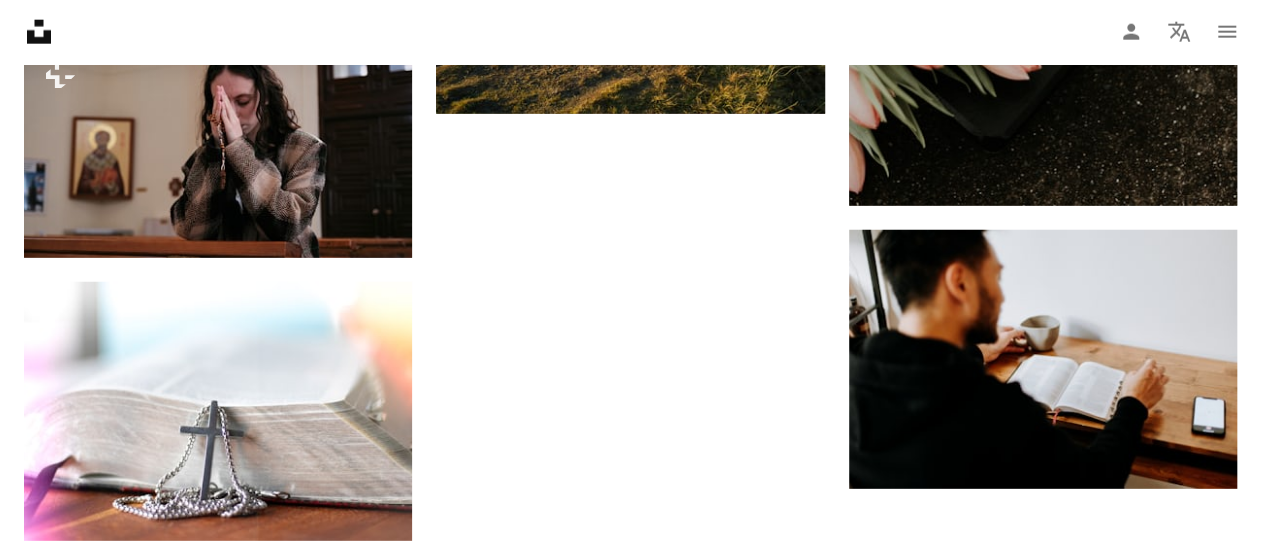 scroll, scrollTop: 6358, scrollLeft: 0, axis: vertical 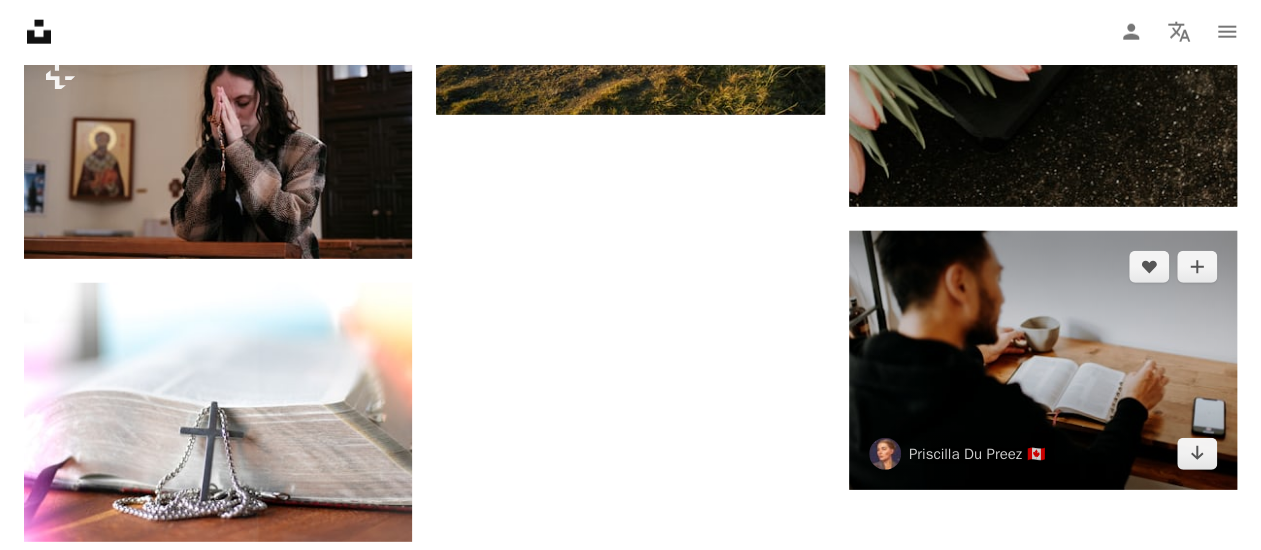 click at bounding box center (1043, 360) 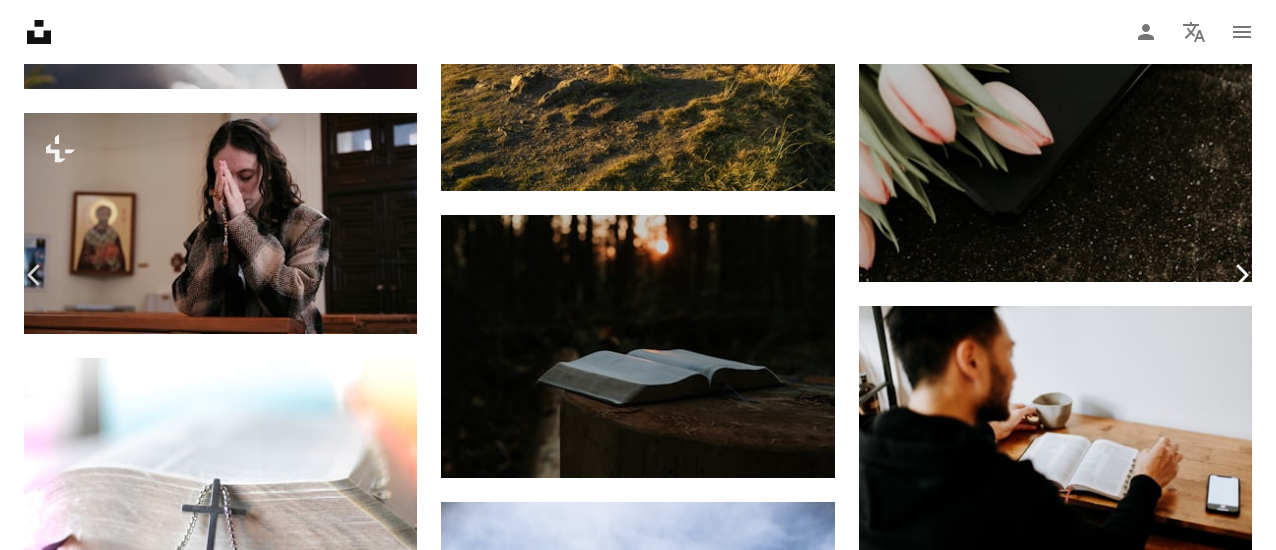click on "Chevron right" at bounding box center (1241, 275) 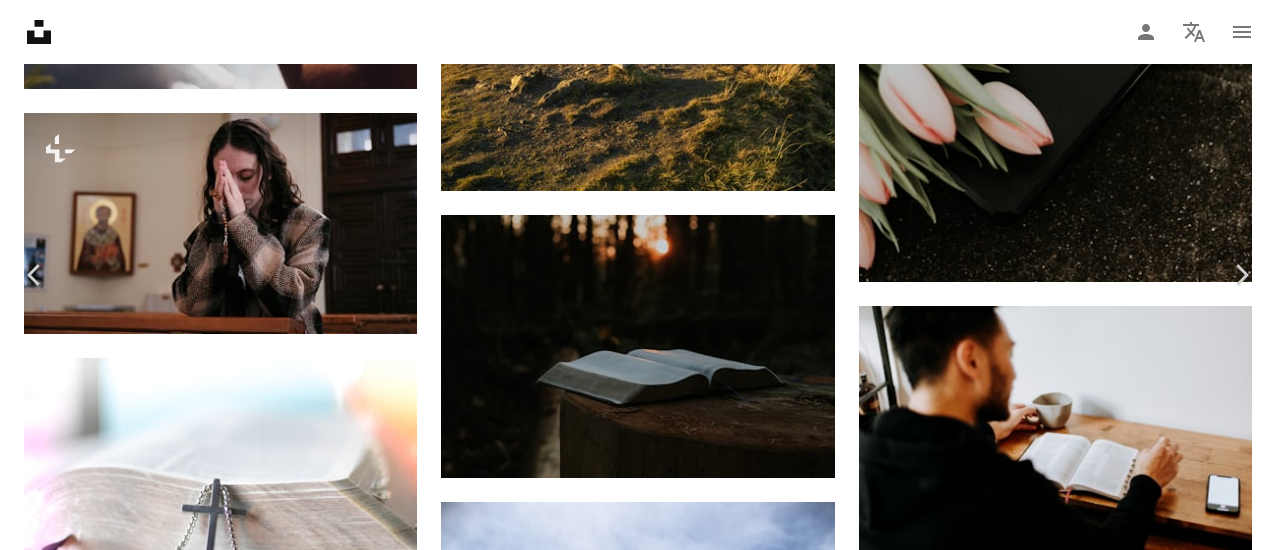 click on "An X shape Chevron left Chevron right [FIRST] [LAST] [FIRST] A heart A plus sign Edit image Plus sign for Unsplash+ Download free Chevron down Zoom in Views 506,697 Downloads 5,774 A forward-right arrow Share Info icon Info More Actions Cross Calendar outlined Published on June 27, 2020 Camera Canon, EOS 90D Safety Free to use under the Unsplash License wood bible cross jesus christian christianity human grey furniture jewelry table text accessory necklace accessories light leaks Free stock photos Browse premium related images on iStock | Save 20% with code UNSPLASH20 View more on iStock ↗ Related images A heart A plus sign [FIRST] [LAST] Available for hire A checkmark inside of a circle Arrow pointing down A heart A plus sign [FIRST] [LAST] Available for hire A checkmark inside of a circle Arrow pointing down A heart A plus sign [FIRST] [LAST] Arrow pointing down Plus sign for Unsplash+ A heart A plus sign [PLANET VOLUMES] For Unsplash+ A lock Download A heart A plus sign [FIRST] [LAST] [FIRST] [LAST]" at bounding box center (638, 5091) 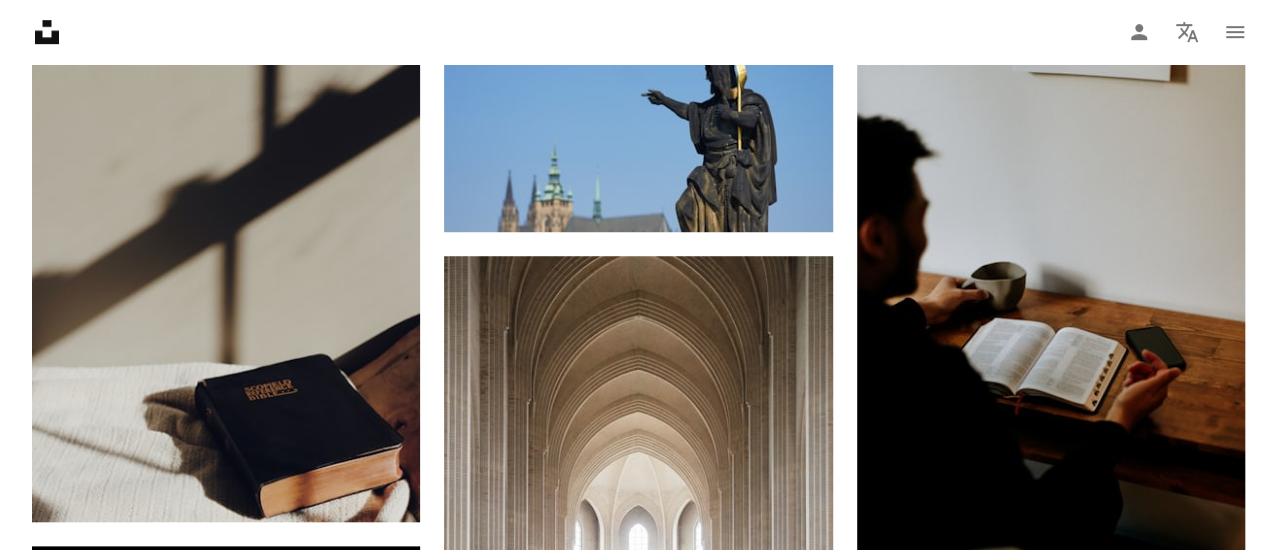 scroll, scrollTop: 4423, scrollLeft: 0, axis: vertical 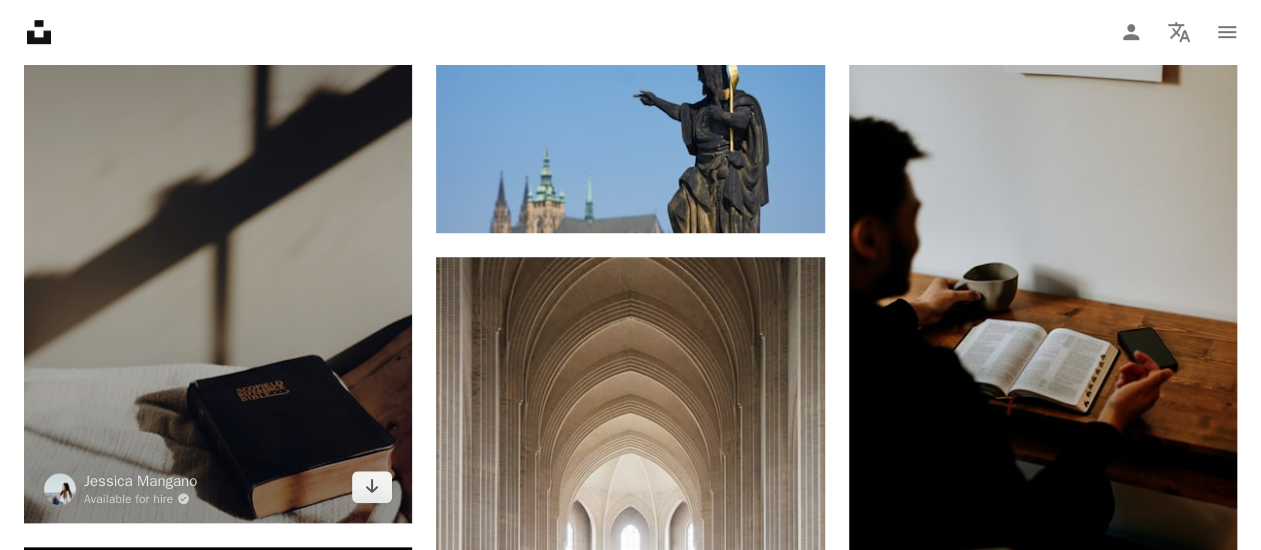 click at bounding box center [218, 231] 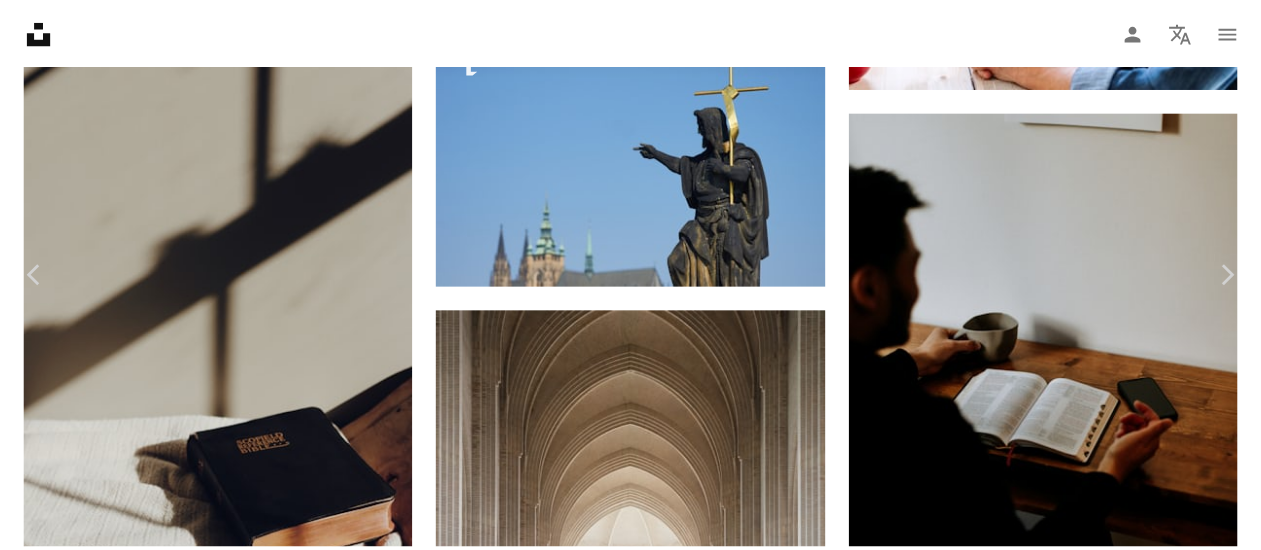 scroll, scrollTop: 3281, scrollLeft: 0, axis: vertical 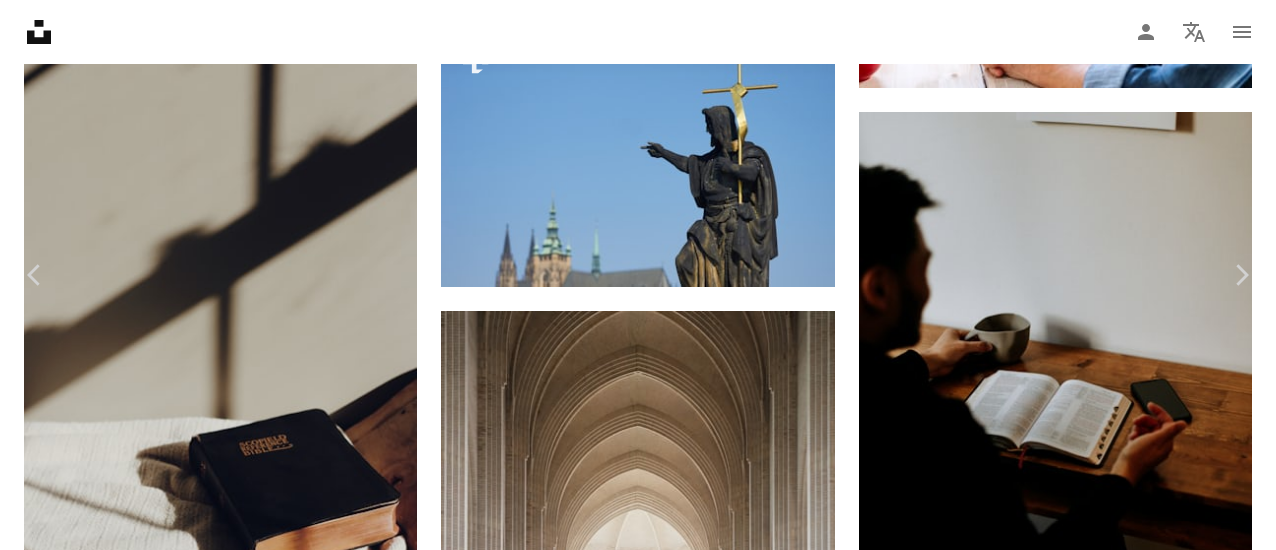 click on "An X shape Chevron left Chevron right [FIRST] [LAST] Available for hire A checkmark inside of a circle A heart A plus sign Edit image   Plus sign for Unsplash+ Download free Chevron down Zoom in Views 536,938 Downloads 2,935 A forward-right arrow Share Info icon Info More Actions Bible on neutral background  A map marker Connecticut, United States Calendar outlined Published on  May 1, 2020 Camera Canon, EOS 80D Safety Free to use under the  Unsplash License bible morning christianity faith quiet grey clothing text apparel document united states passport label connecticut id cards Creative Commons images Browse premium related images on iStock  |  Save 20% with code UNSPLASH20 View more on iStock  ↗ Related images A heart A plus sign [FIRST] [LAST] Available for hire A checkmark inside of a circle Arrow pointing down Plus sign for Unsplash+ A heart A plus sign [FIRST] [LAST] For  Unsplash+ A lock   Download A heart A plus sign [FIRST] [LAST] Available for hire A checkmark inside of a circle A heart" at bounding box center [638, 7026] 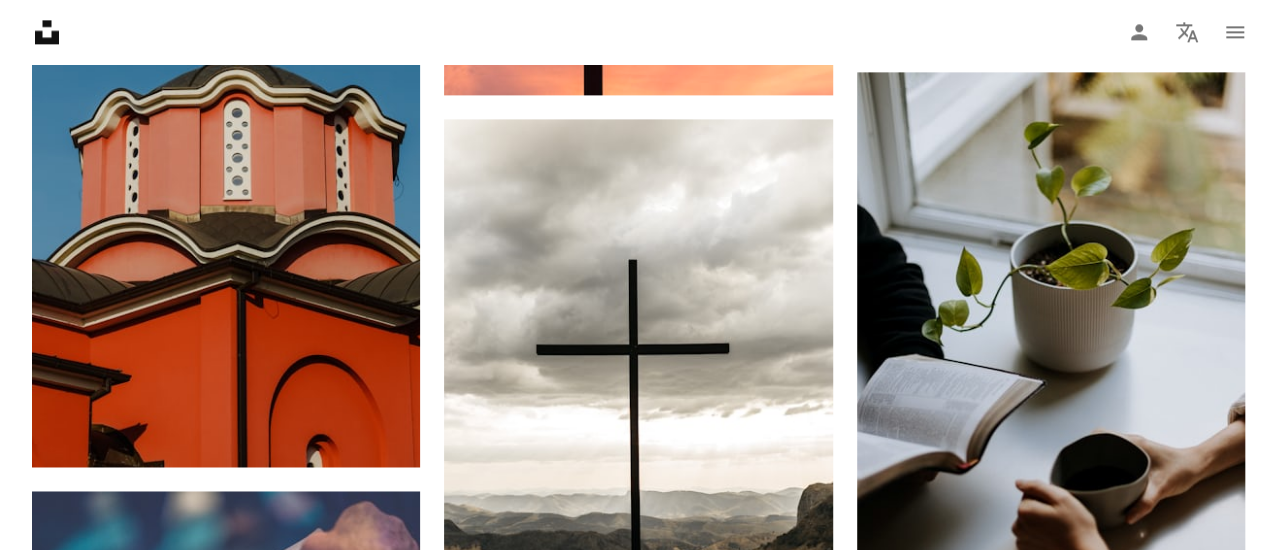 scroll, scrollTop: 1251, scrollLeft: 0, axis: vertical 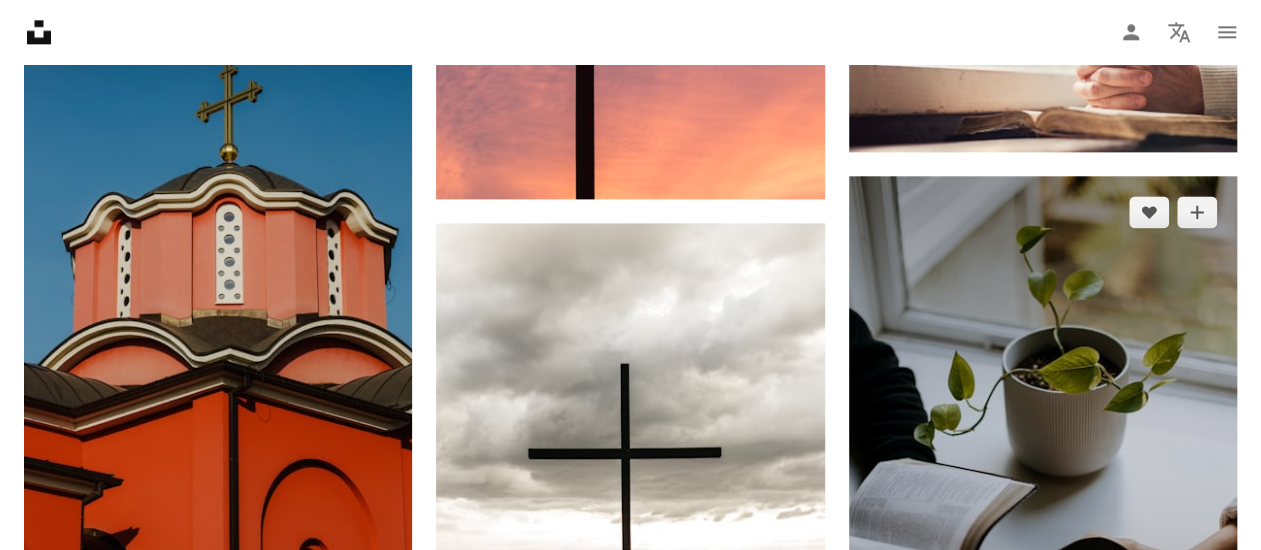 click at bounding box center (1043, 467) 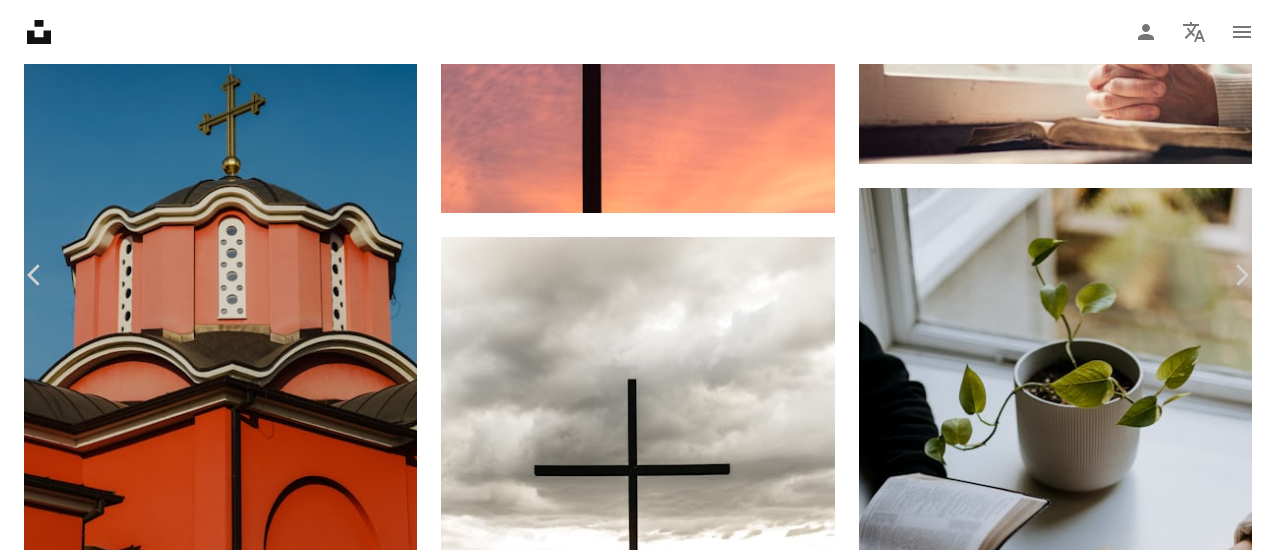 scroll, scrollTop: 0, scrollLeft: 0, axis: both 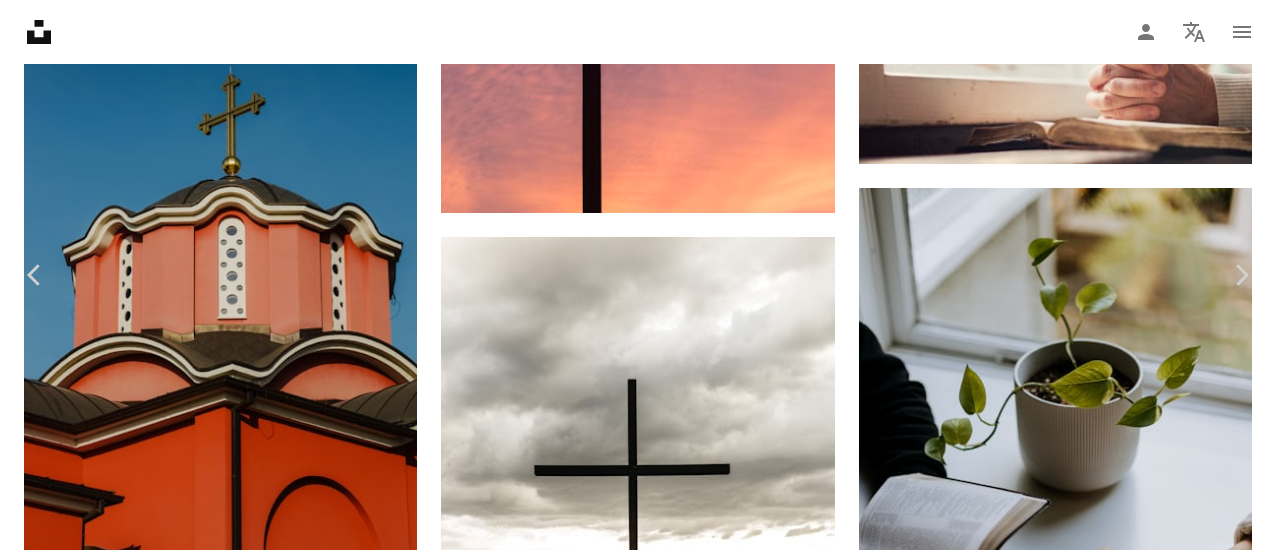 click on "Download free" at bounding box center (1077, 9970) 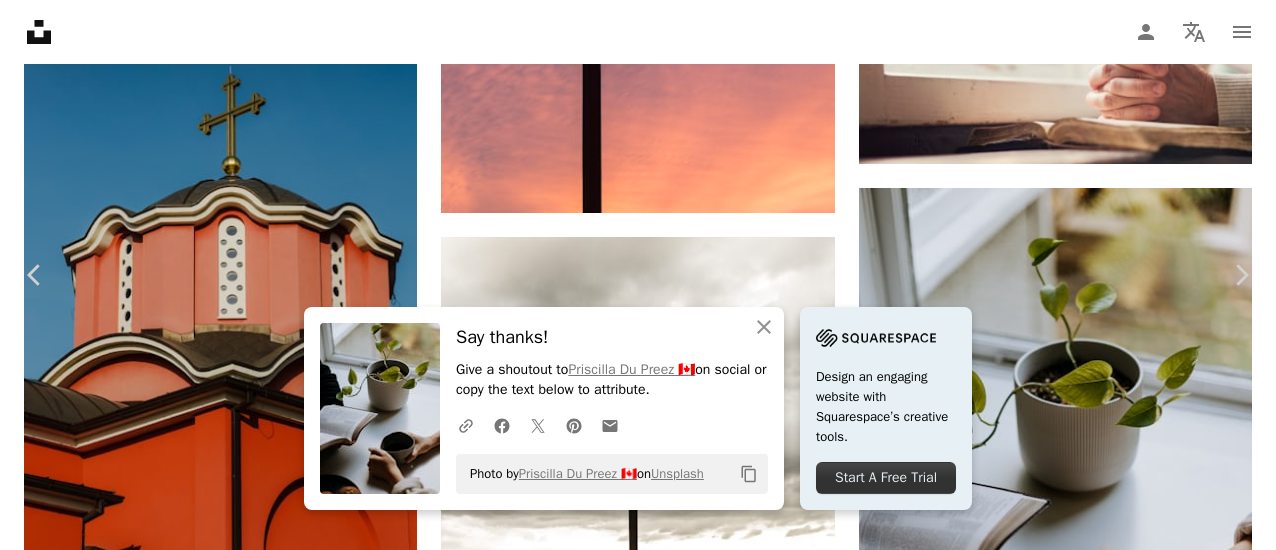 click on "Zoom in" at bounding box center (630, 10301) 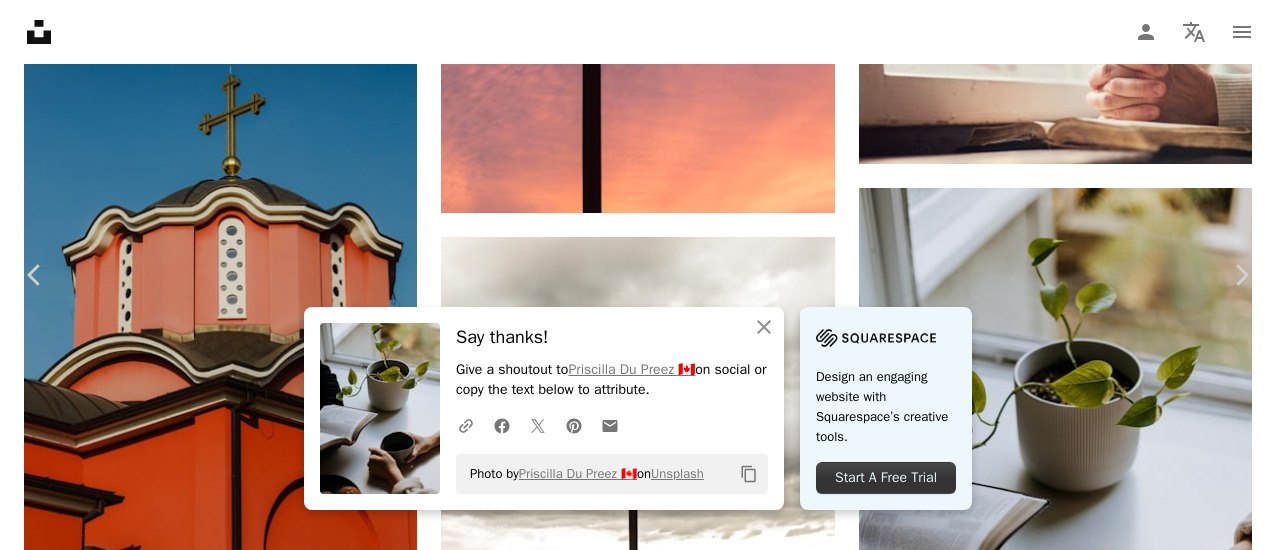 scroll, scrollTop: 1348, scrollLeft: 0, axis: vertical 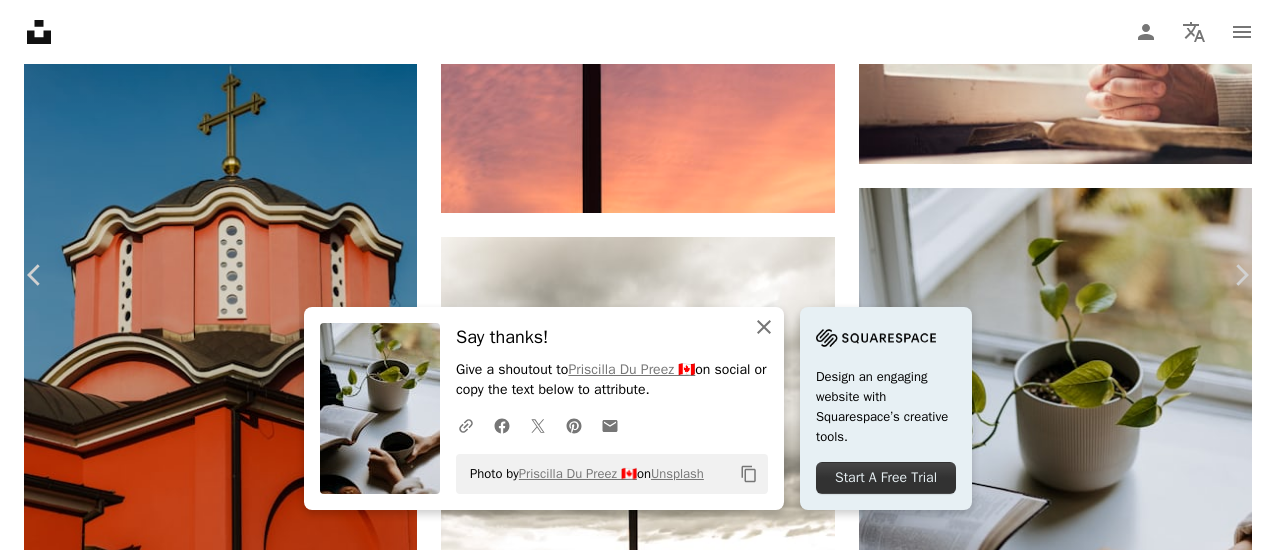 click on "An X shape Close" at bounding box center (764, 327) 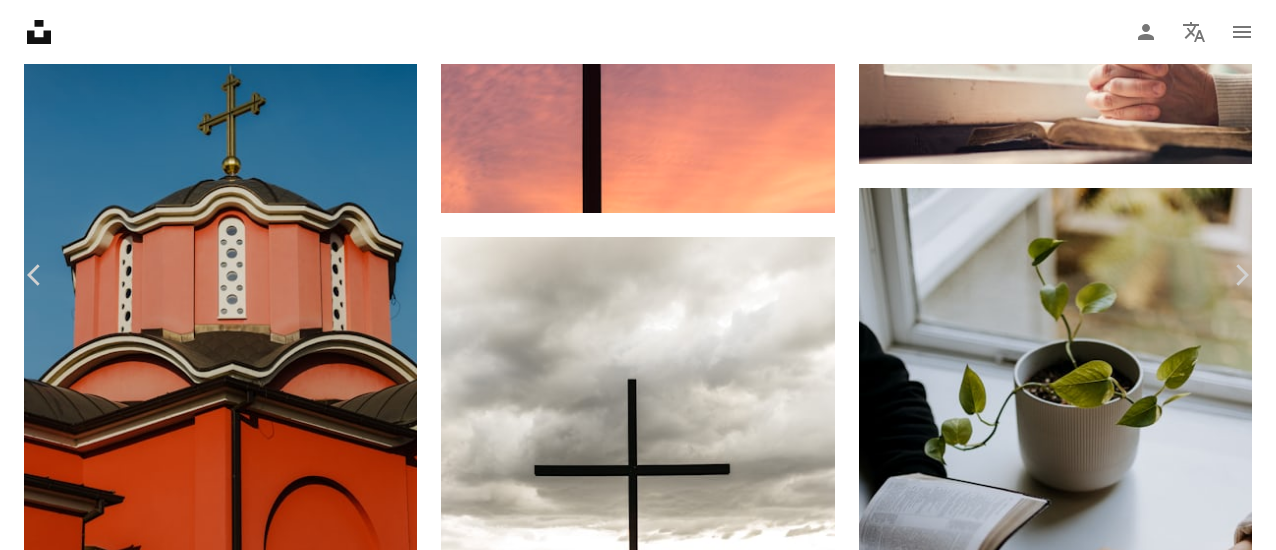scroll, scrollTop: 2179, scrollLeft: 0, axis: vertical 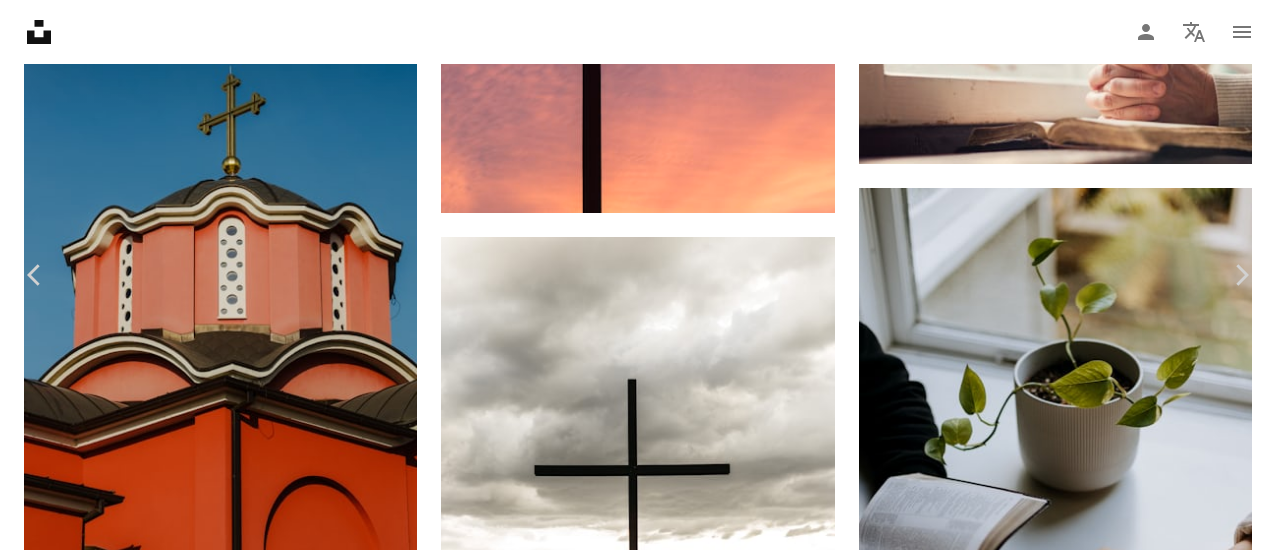 click on "Download free" at bounding box center [1077, 9954] 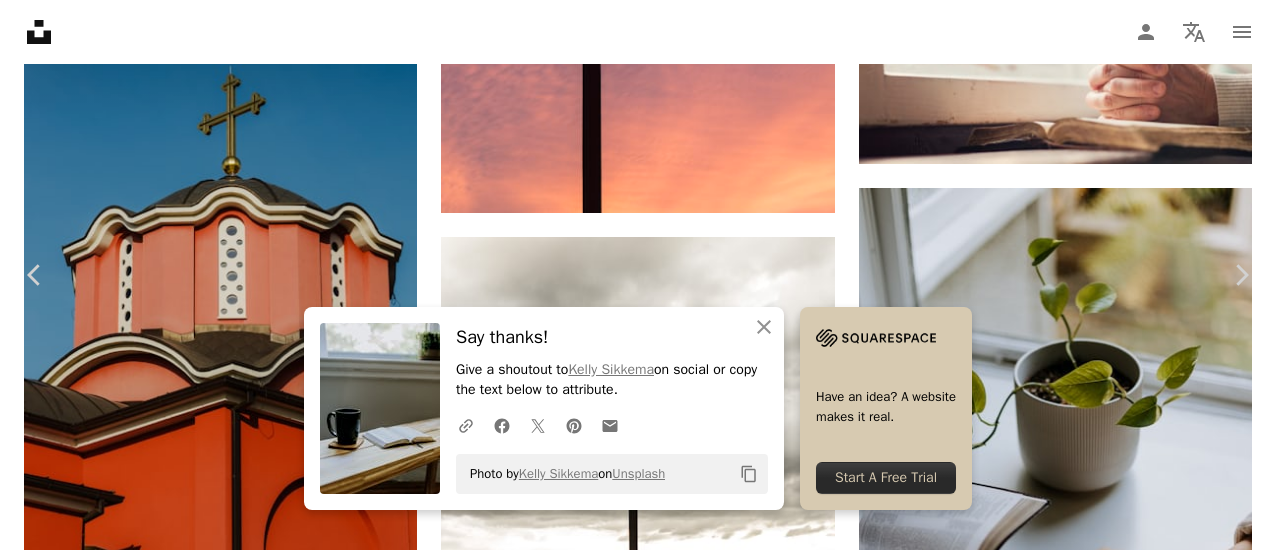 click on "Zoom in" at bounding box center [630, 10216] 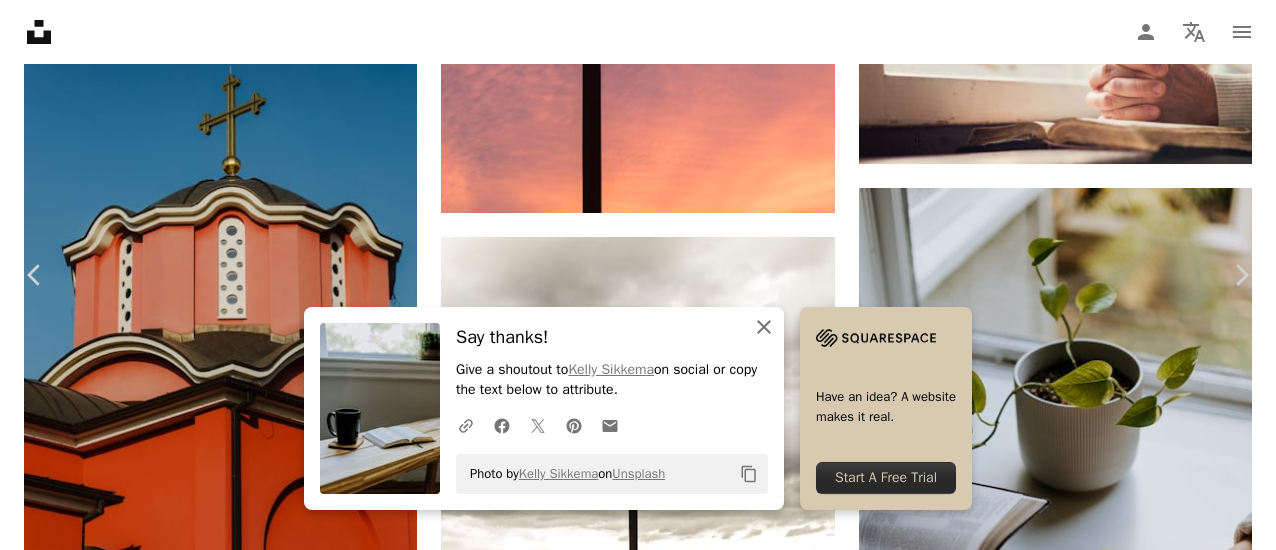 click on "An X shape Close" at bounding box center [764, 327] 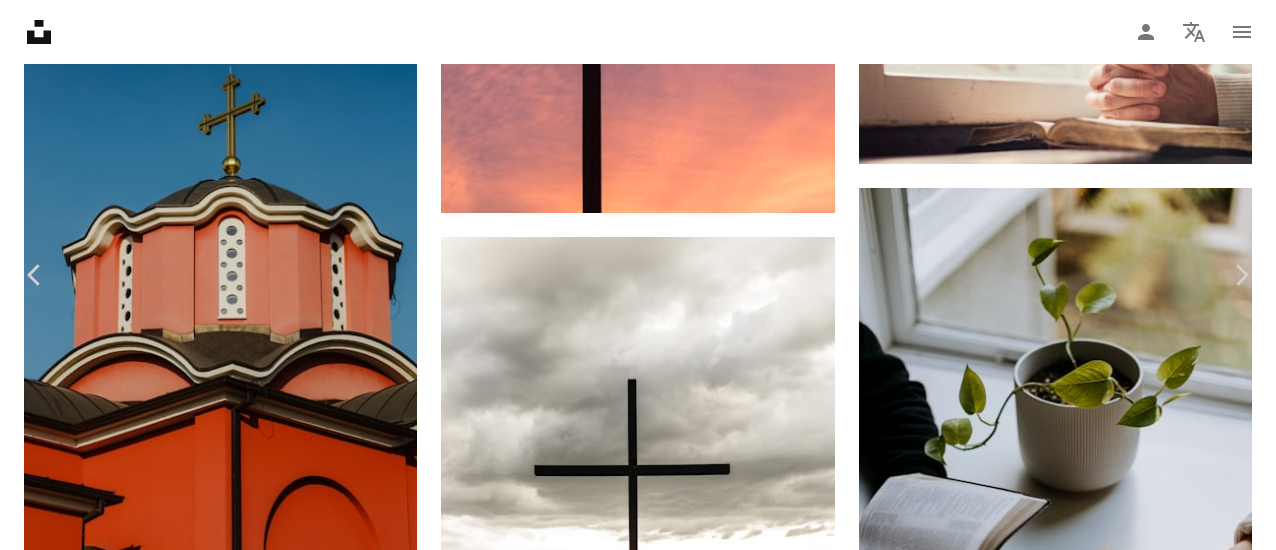click on "An X shape Chevron left Chevron right [FIRST] [LAST] [FIRST][LAST] A heart A plus sign Edit image   Plus sign for Unsplash+ Download free Chevron down Zoom in Views 840,372 Downloads 1,268 A forward-right arrow Share Info icon Info More Actions Calendar outlined Published on  June 2, 2022 Camera NIKON CORPORATION, NIKON D500 Safety Free to use under the  Unsplash License coffee book study bible relax christian christianity bible study scripture highlight psalms old testament used worn devotions green grey furniture table desk Free pictures Browse premium related images on iStock  |  Save 20% with code UNSPLASH20 View more on iStock  ↗ Related images A heart A plus sign [FIRST] [LAST] Arrow pointing down A heart A plus sign [FIRST] [LAST] Arrow pointing down Plus sign for Unsplash+ A heart A plus sign [FIRST] [LAST] For  Unsplash+ A lock   Download Plus sign for Unsplash+ A heart A plus sign [FIRST] [LAST] For  Unsplash+ A lock   Download Plus sign for Unsplash+ A heart A plus sign" at bounding box center [638, 10198] 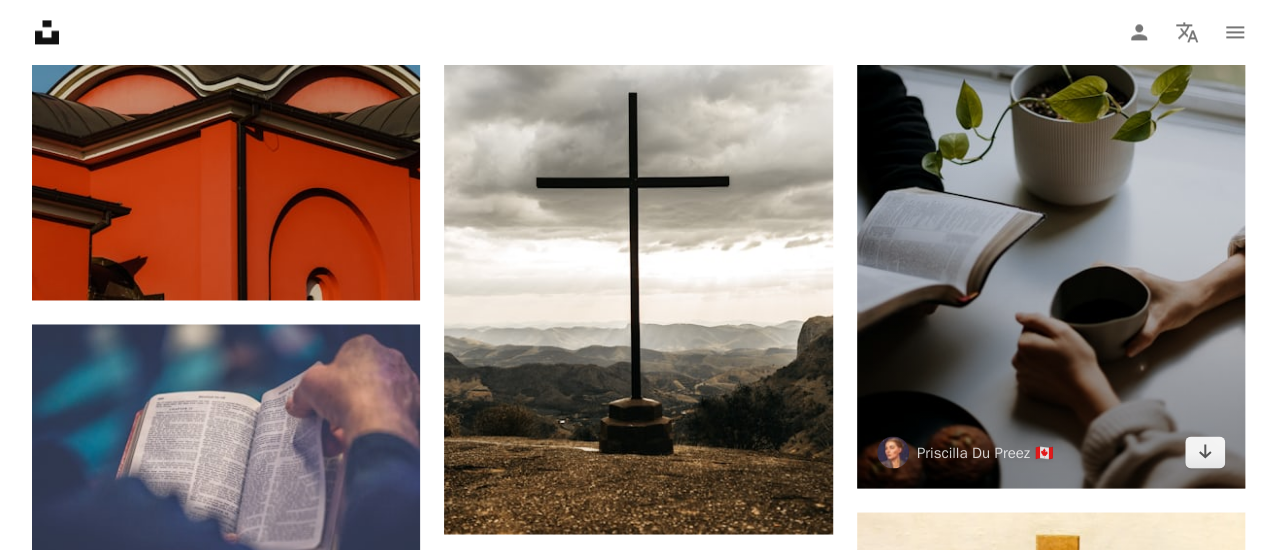 scroll, scrollTop: 1523, scrollLeft: 0, axis: vertical 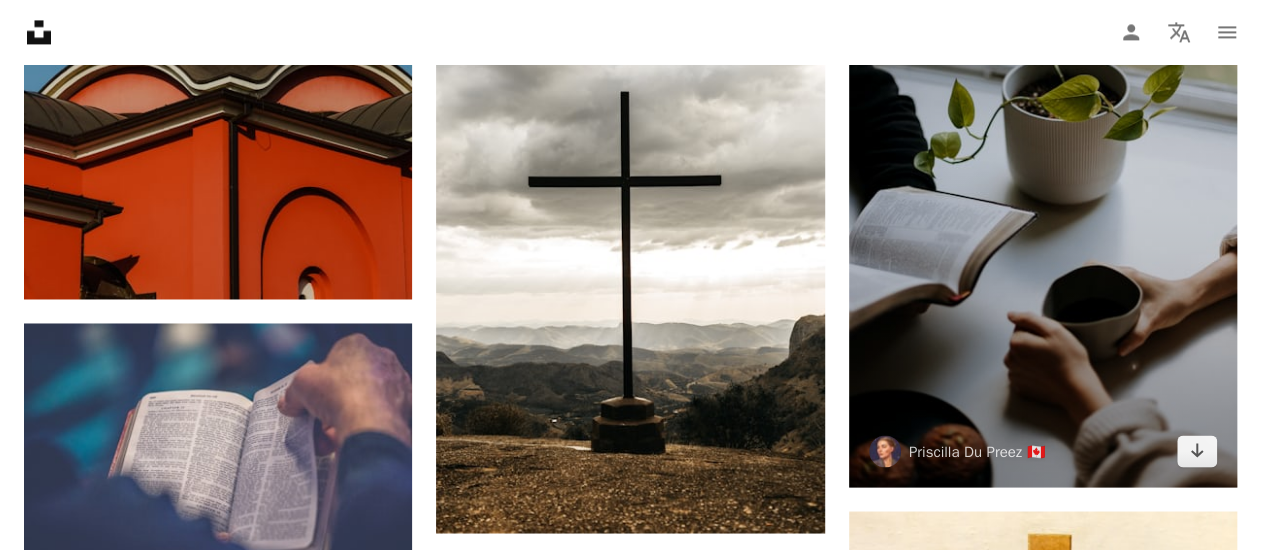 click at bounding box center (1043, 195) 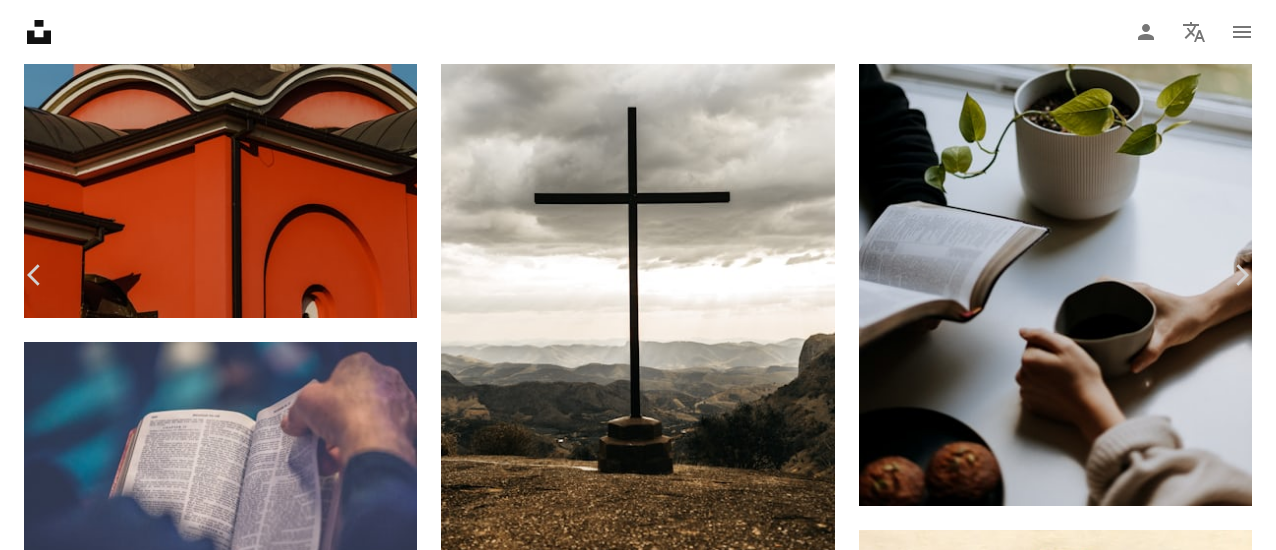 scroll, scrollTop: 879, scrollLeft: 0, axis: vertical 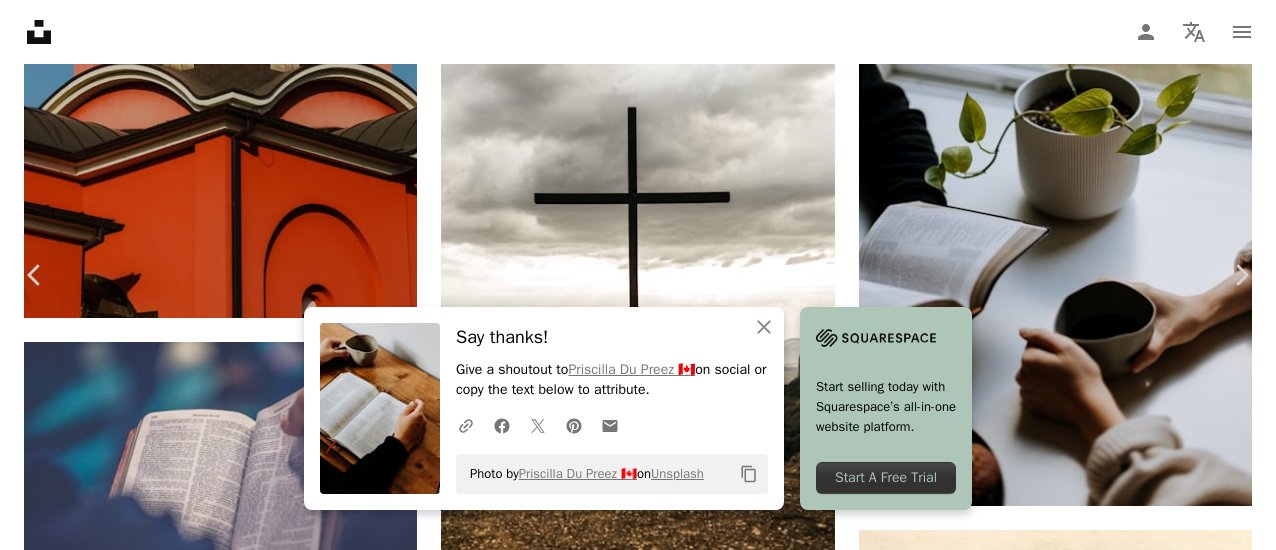 click on "Zoom in" at bounding box center [630, 10029] 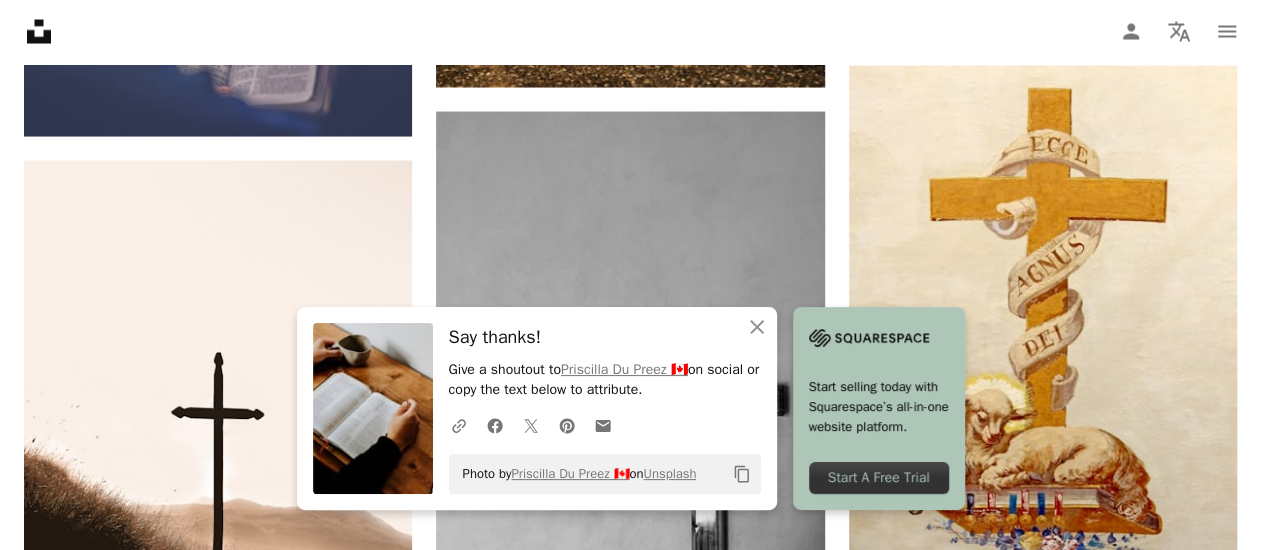 scroll, scrollTop: 1969, scrollLeft: 0, axis: vertical 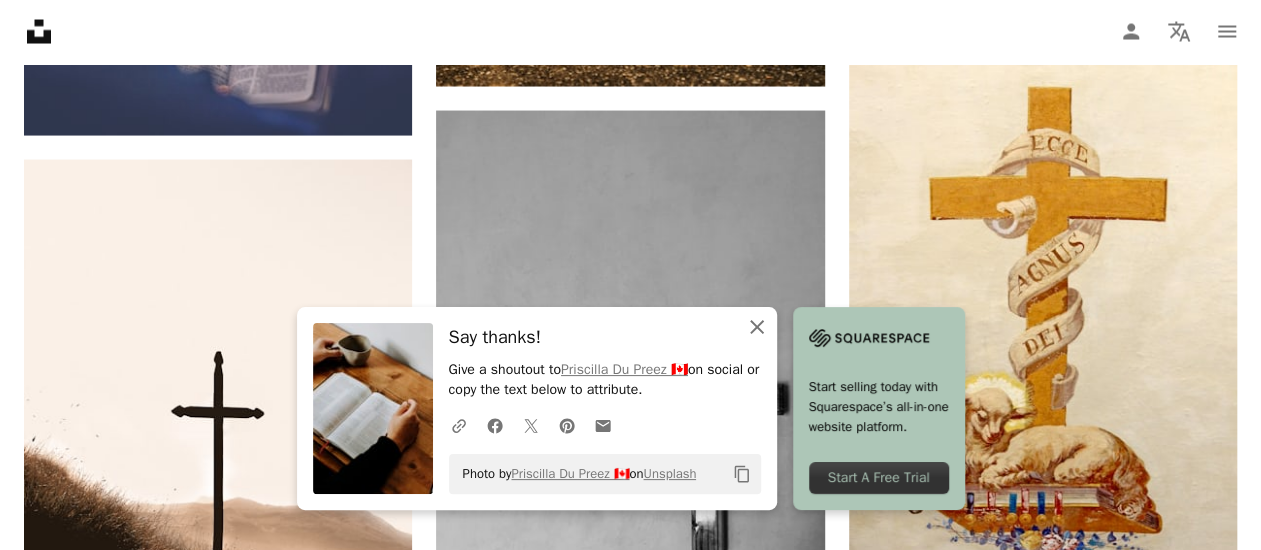 click 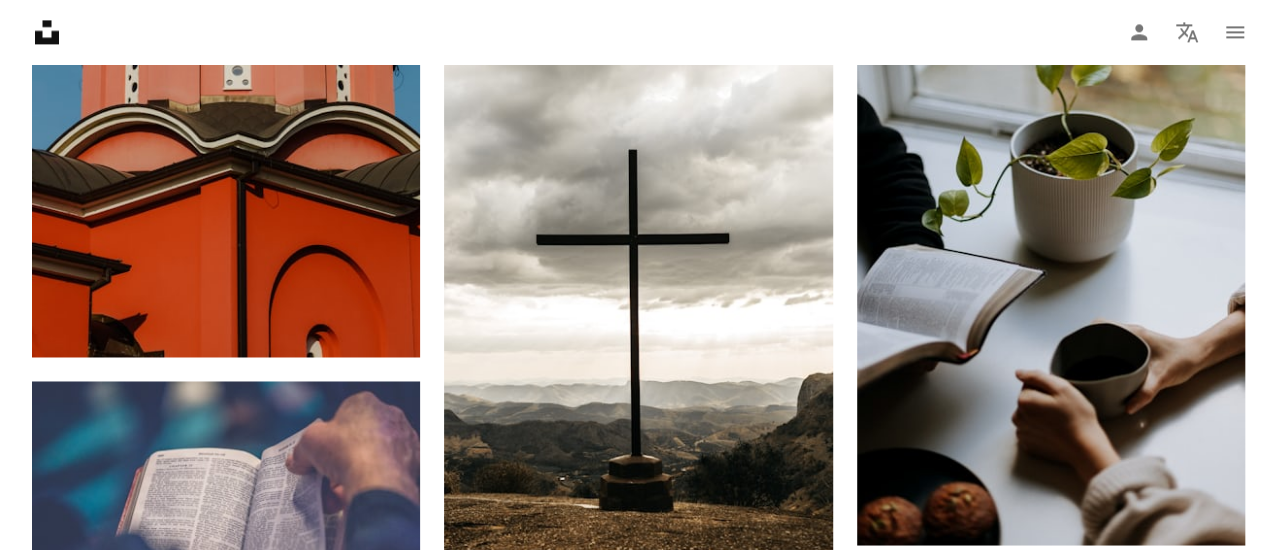 scroll, scrollTop: 1463, scrollLeft: 0, axis: vertical 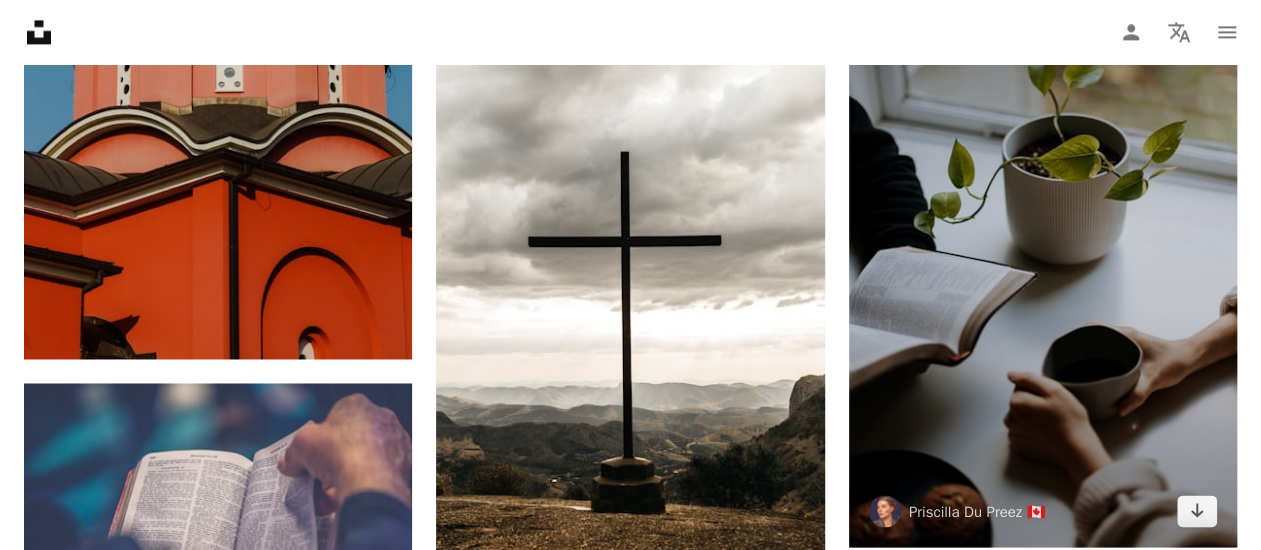 click at bounding box center [1043, 255] 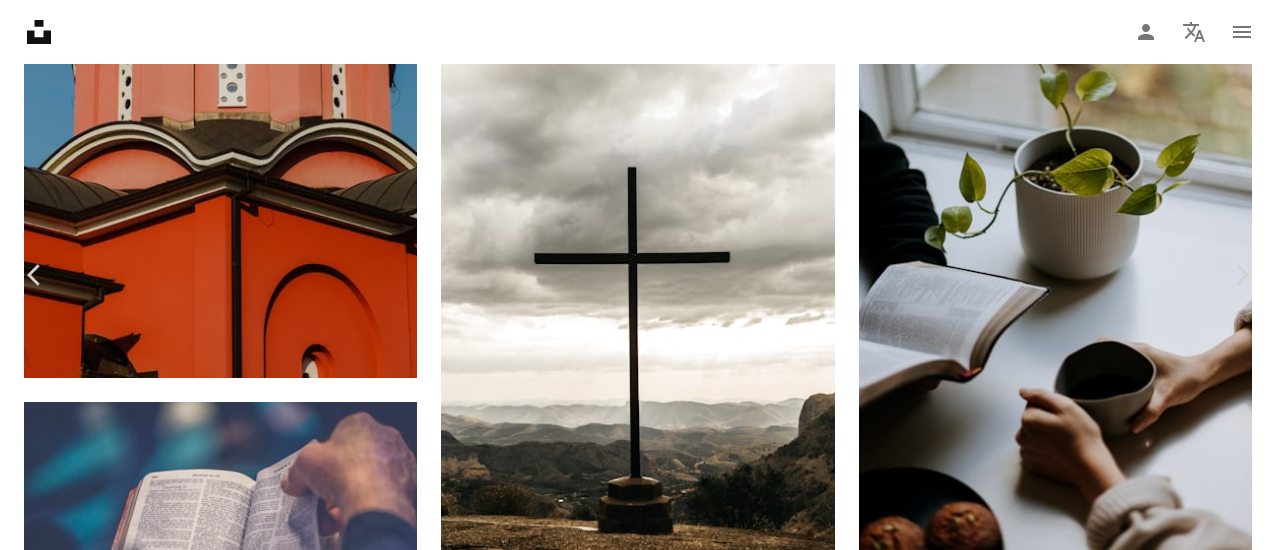 scroll, scrollTop: 2919, scrollLeft: 0, axis: vertical 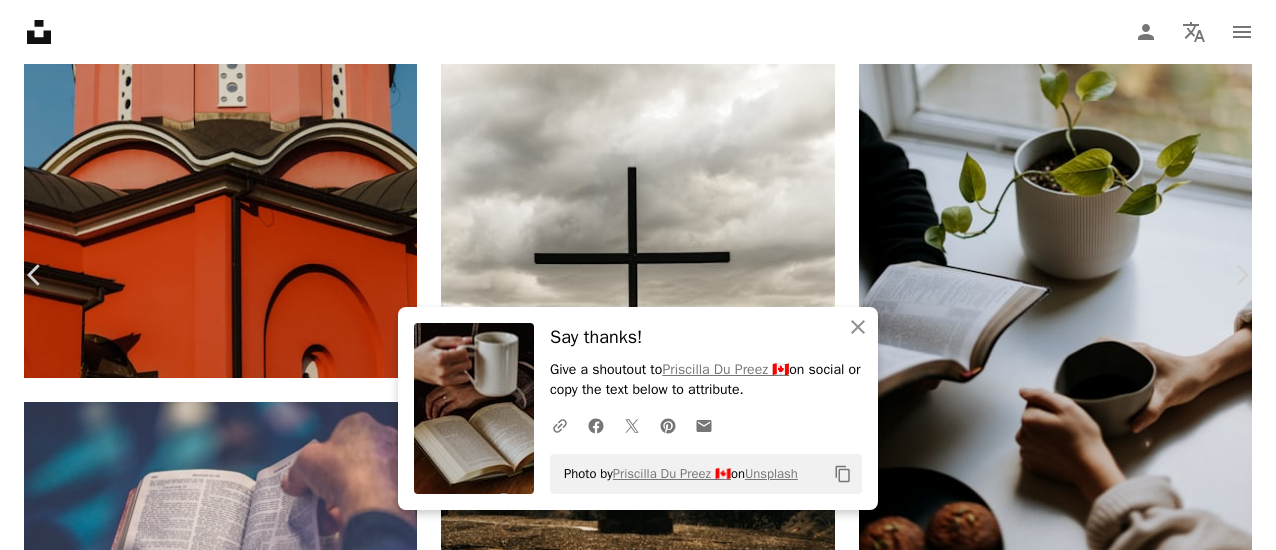 click on "Related images A heart A plus sign [FIRST] [LAST] Arrow pointing down Plus sign for Unsplash+ A heart A plus sign [FIRST] [LAST] For Unsplash+ A lock Download A heart A plus sign [FIRST] [LAST] Arrow pointing down A heart A plus sign [FIRST] [LAST] Arrow pointing down A heart A plus sign [FIRST] Available for hire A checkmark inside of a circle Arrow pointing down Plus sign for Unsplash+ A heart A plus sign [FIRST] [LAST] For Unsplash+ A lock Download A heart A plus sign [FIRST] [LAST] Arrow pointing down A heart A plus sign [FIRST] Available for hire A checkmark inside of a circle Arrow pointing down A heart A plus sign [FIRST] [LAST] Available for hire A checkmark inside of a circle Arrow pointing down A heart A plus sign [FIRST] [LAST] Arrow pointing down A heart A plus sign [FIRST] Available for hire A checkmark inside of a circle Arrow pointing down A heart A plus sign" at bounding box center (630, 11938) 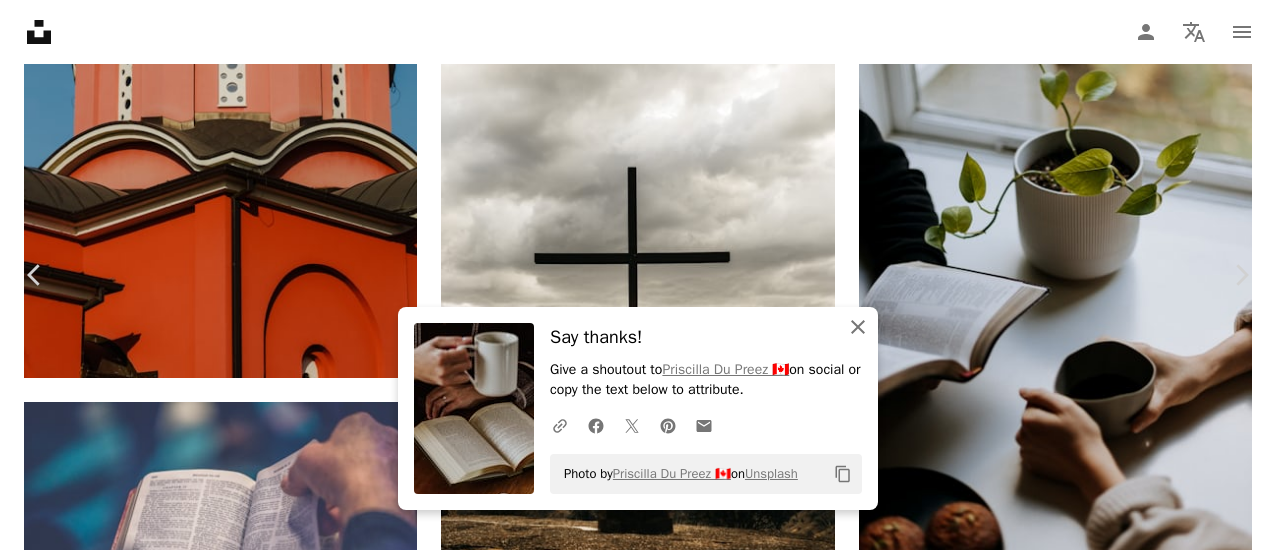 click 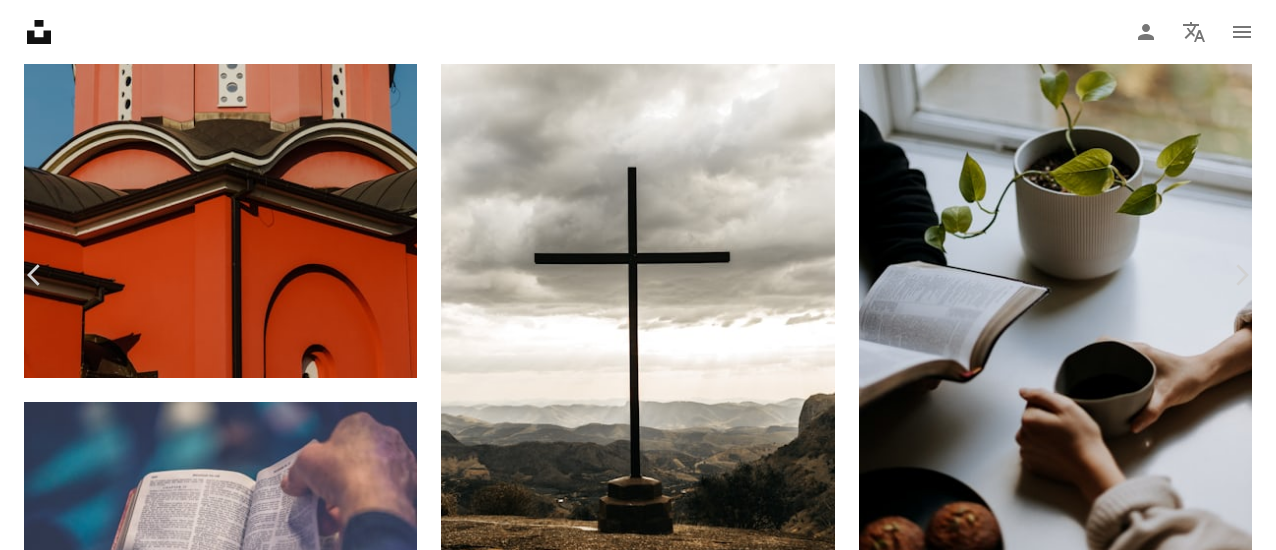 drag, startPoint x: 933, startPoint y: 138, endPoint x: 885, endPoint y: 144, distance: 48.373547 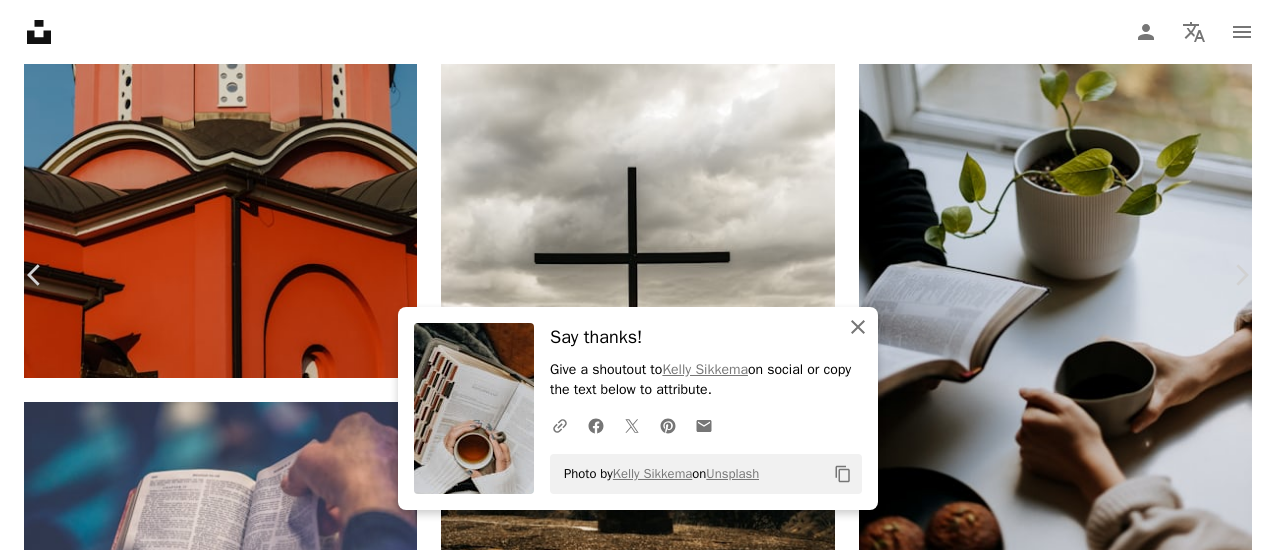 click on "An X shape" 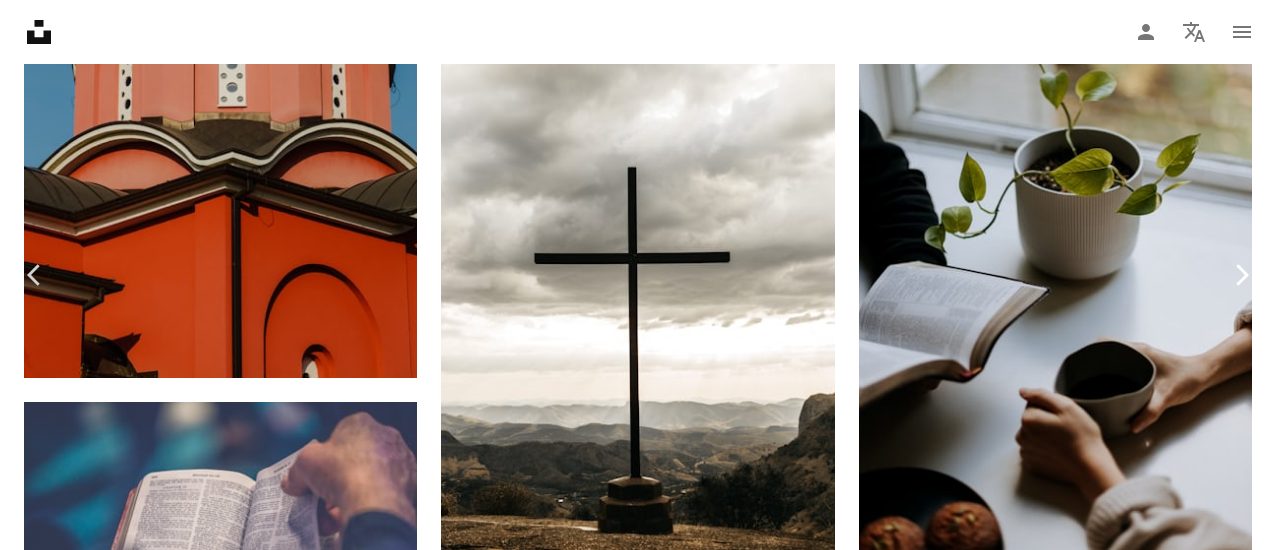 click on "Chevron right" at bounding box center (1241, 275) 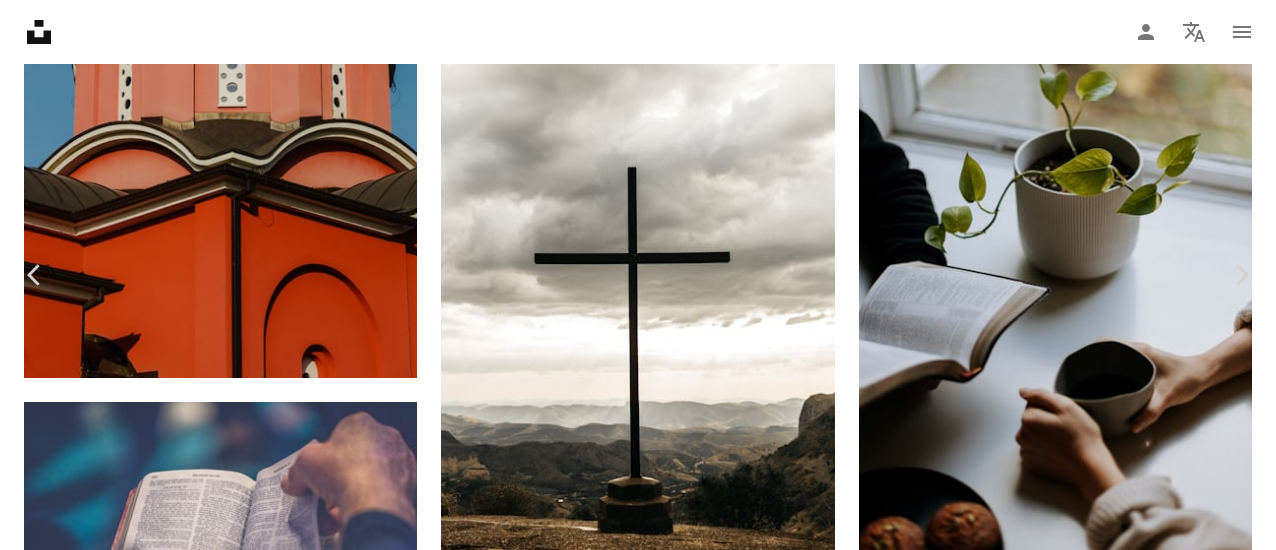 scroll, scrollTop: 478, scrollLeft: 0, axis: vertical 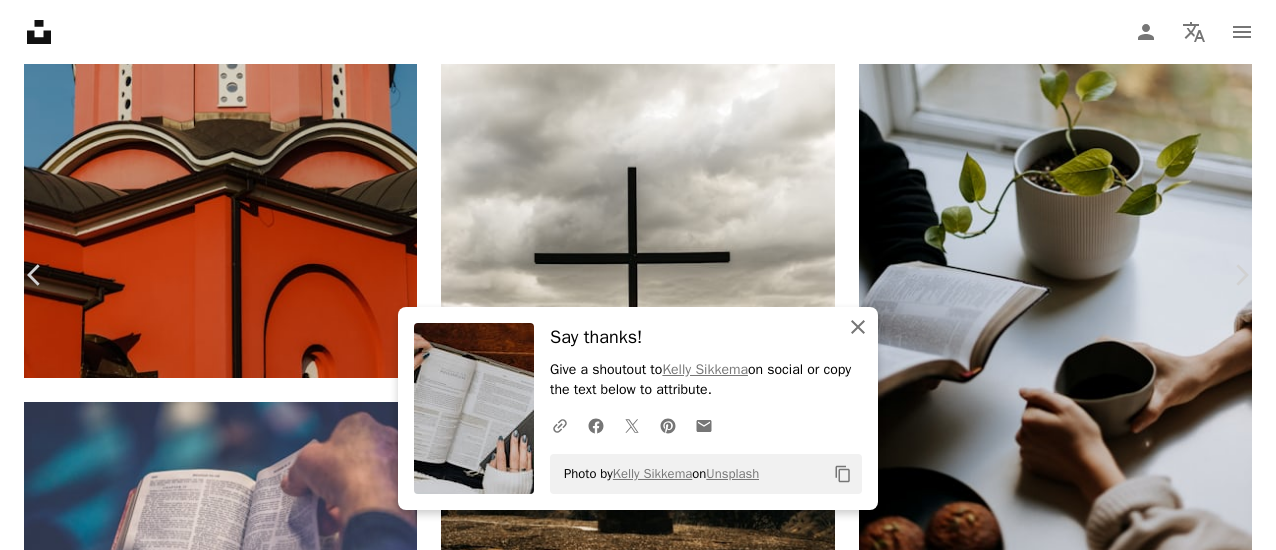 click on "An X shape" 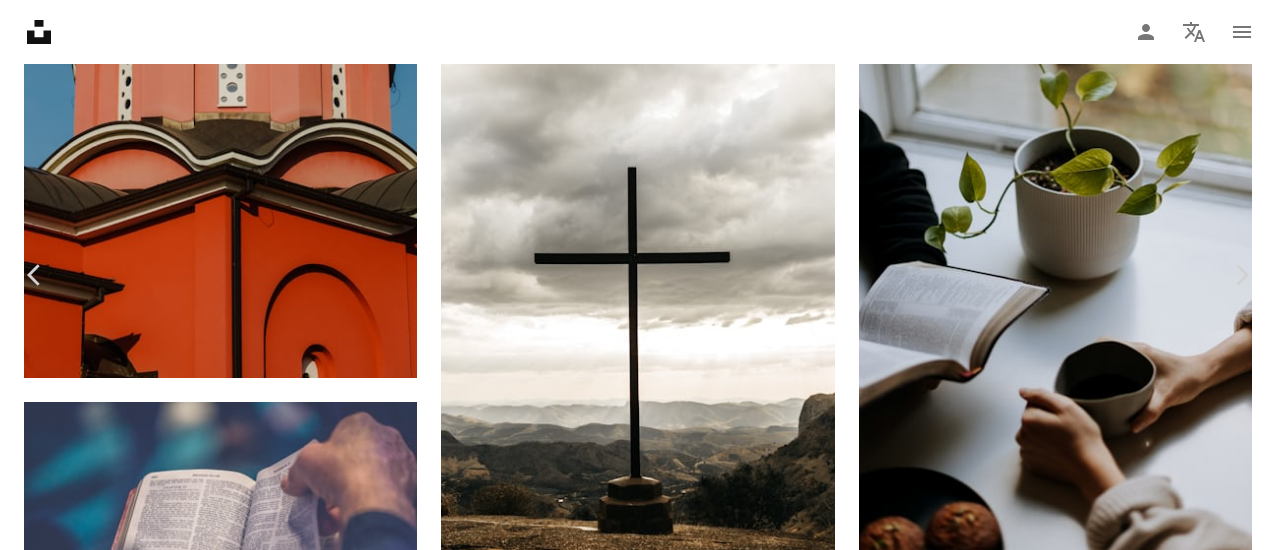 click on "Zoom in" at bounding box center (630, 9978) 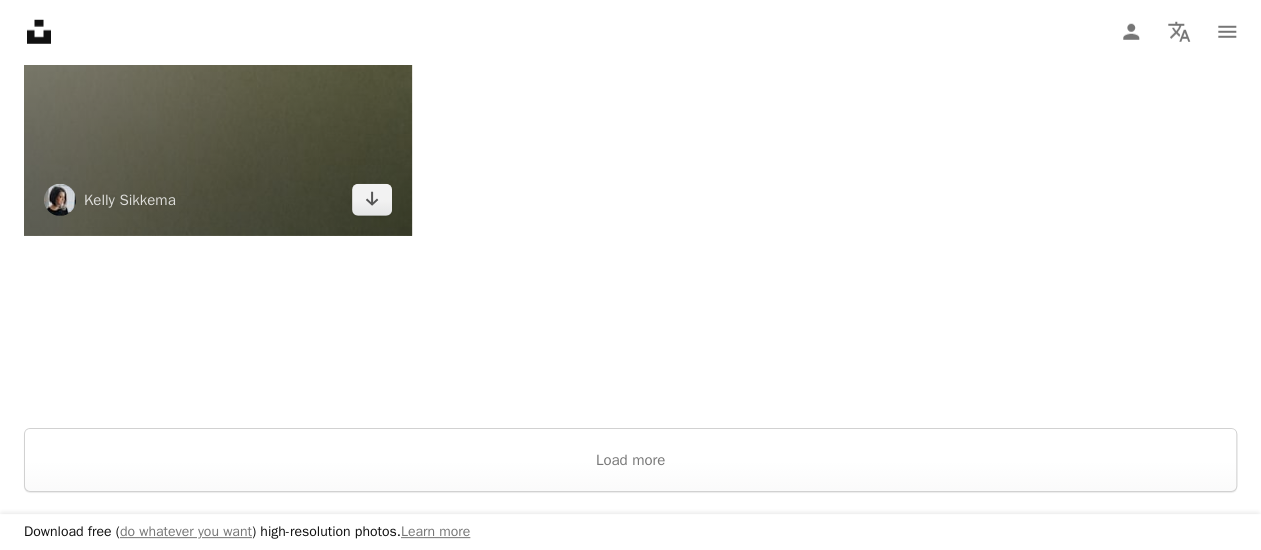 scroll, scrollTop: 3016, scrollLeft: 0, axis: vertical 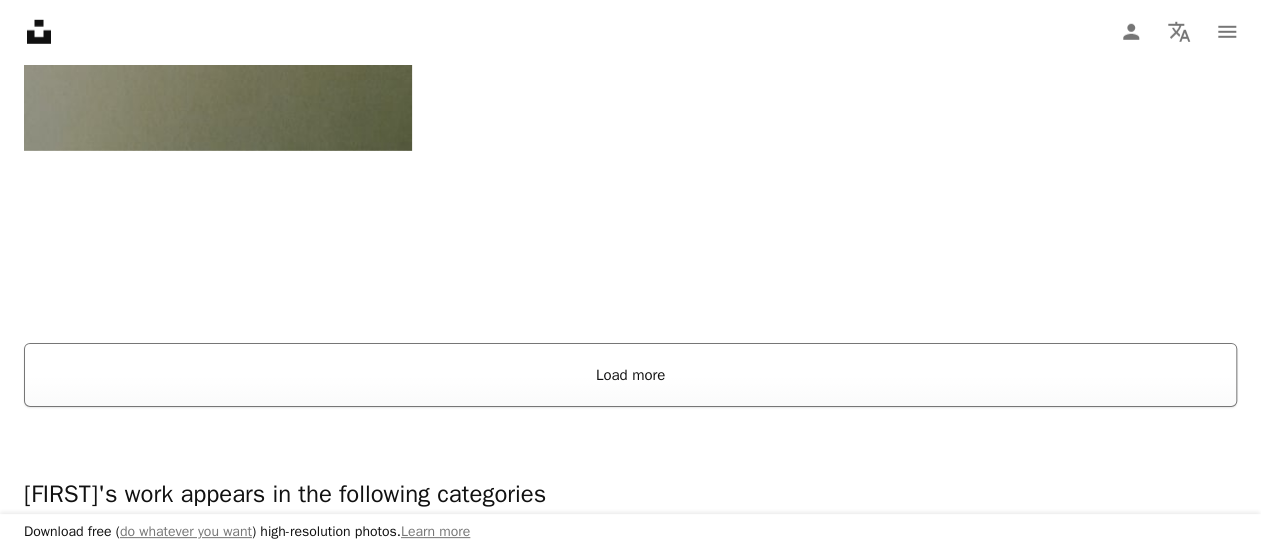 click on "Load more" at bounding box center [630, 375] 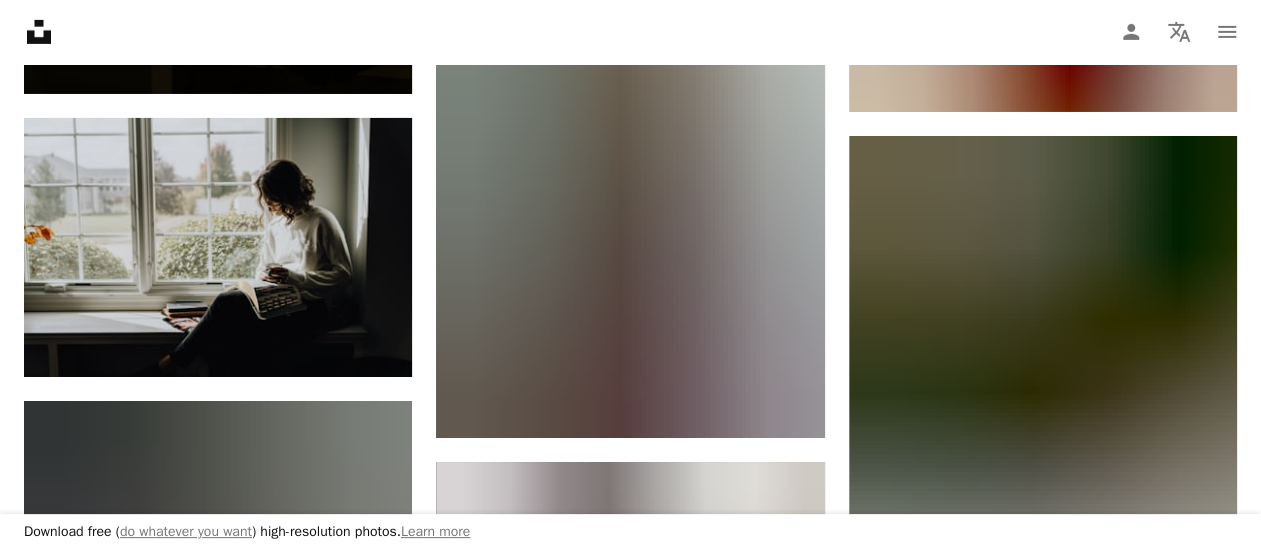 scroll, scrollTop: 14724, scrollLeft: 0, axis: vertical 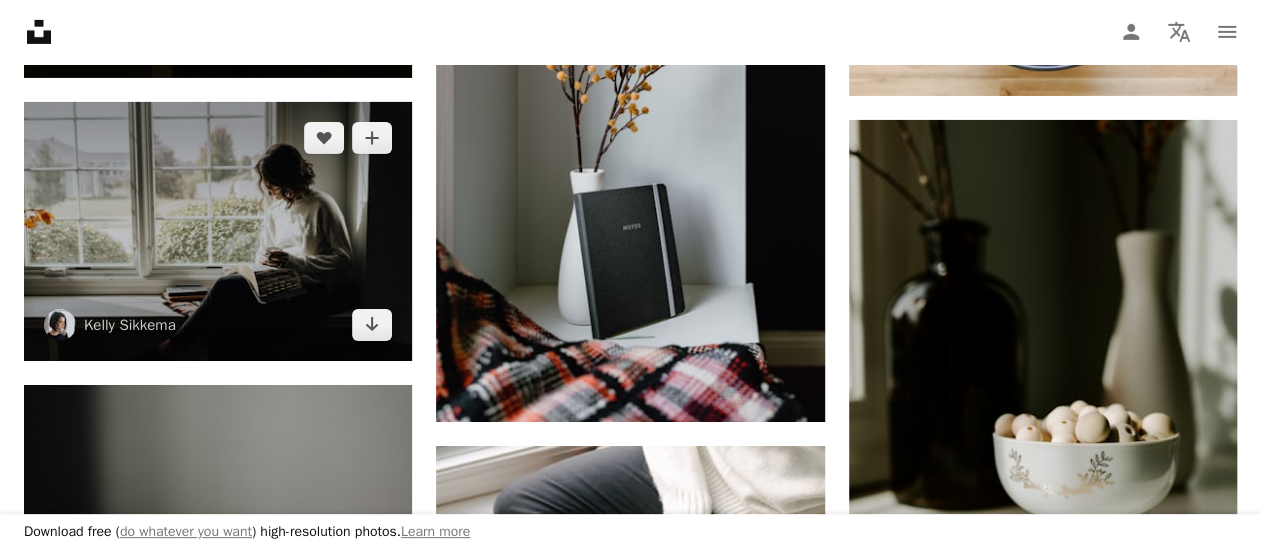 click at bounding box center [218, 231] 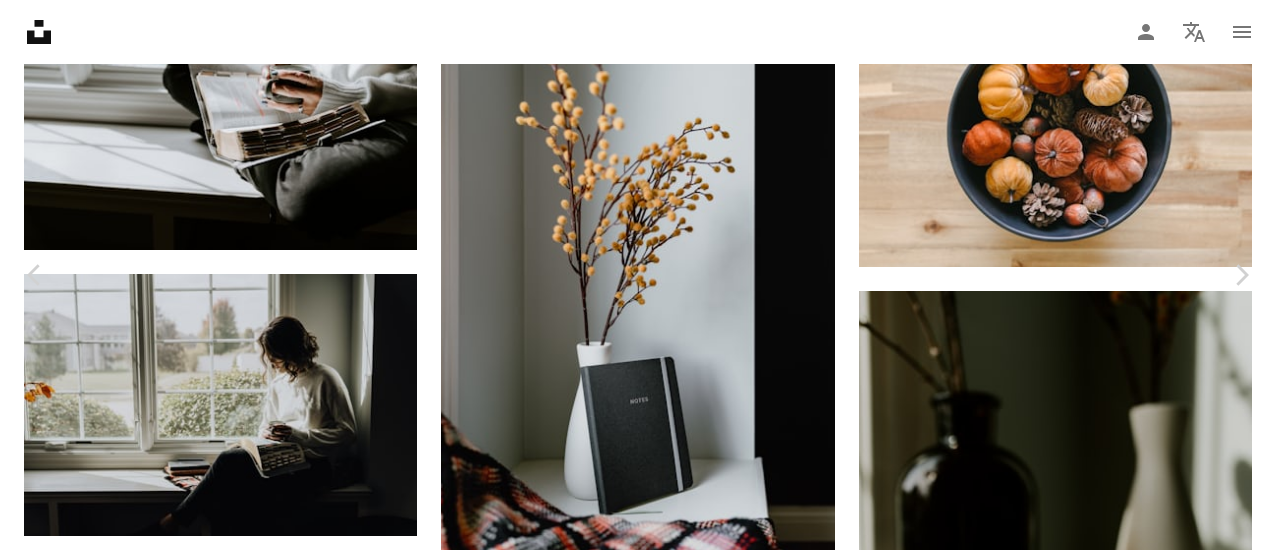 click on "Download free" at bounding box center [1077, 3712] 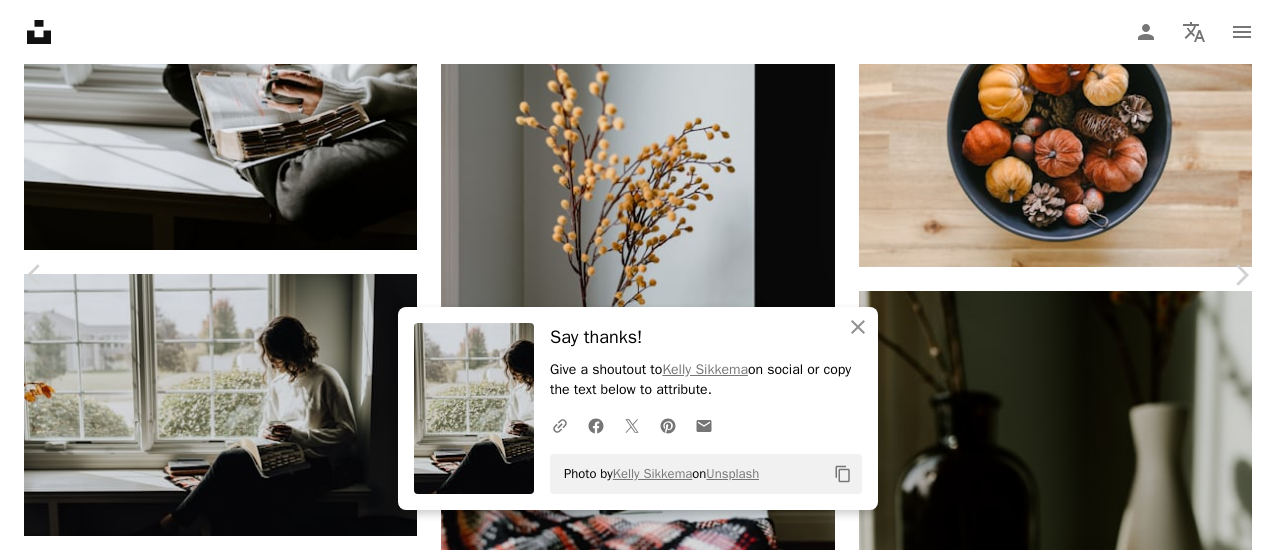 click on "An X shape Chevron left Chevron right An X shape Close Say thanks! Give a shoutout to  [FIRST] [LAST]  on social or copy the text below to attribute. A URL sharing icon (chains) Facebook icon X (formerly Twitter) icon Pinterest icon An envelope Photo by  [FIRST] [LAST]  on  Unsplash
Copy content [FIRST] [LAST] [FIRST][LAST] A heart A plus sign Edit image   Plus sign for Unsplash+ Download free Chevron down Zoom in Views 386,016 Downloads 8,583 Featured in Photos A forward-right arrow Share Info icon Info More Actions Calendar outlined Published on  October 15, 2024 Camera SONY, ILCE-7M4 Safety Free to use under the  Unsplash License woman winter home book study bible tea window reading healing holy bible word meditate sweater introvert scripture window seat alone time devotions human Free pictures Browse premium related images on iStock  |  Save 20% with code UNSPLASH20 View more on iStock  ↗ Related images A heart A plus sign [FIRST] [LAST] Arrow pointing down A heart A plus sign [FIRST] [LAST] A heart For" at bounding box center (638, 3940) 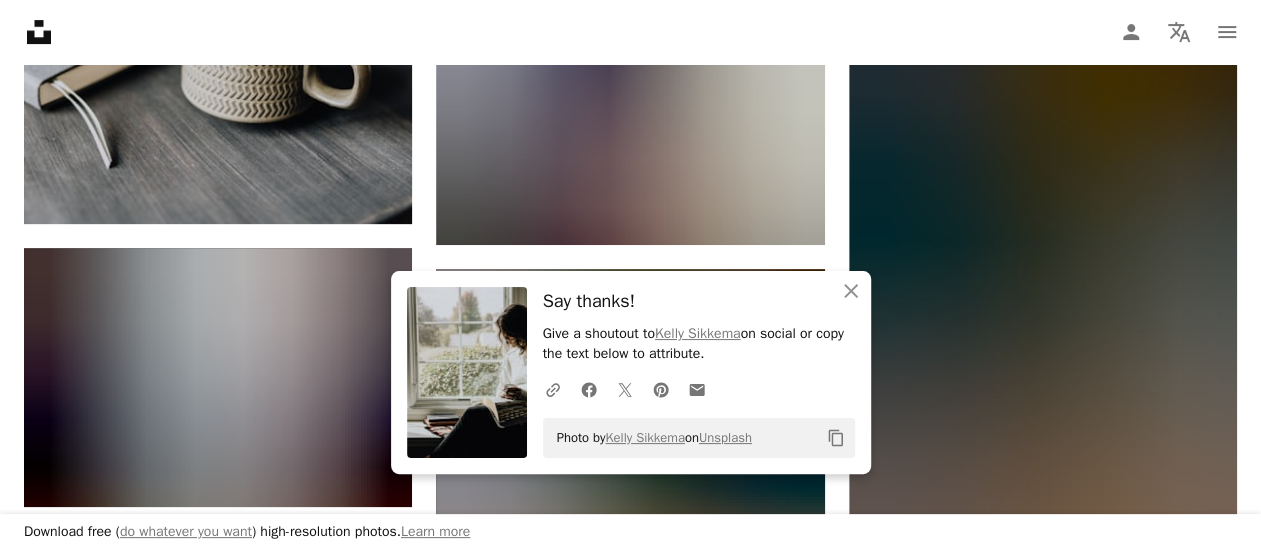 scroll, scrollTop: 15454, scrollLeft: 0, axis: vertical 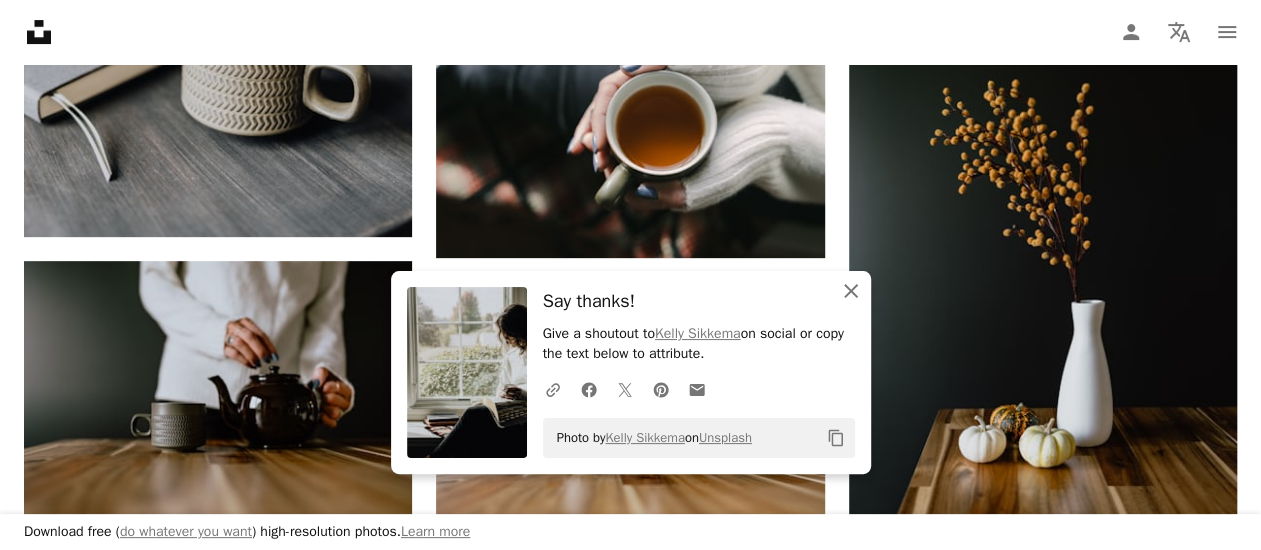 click 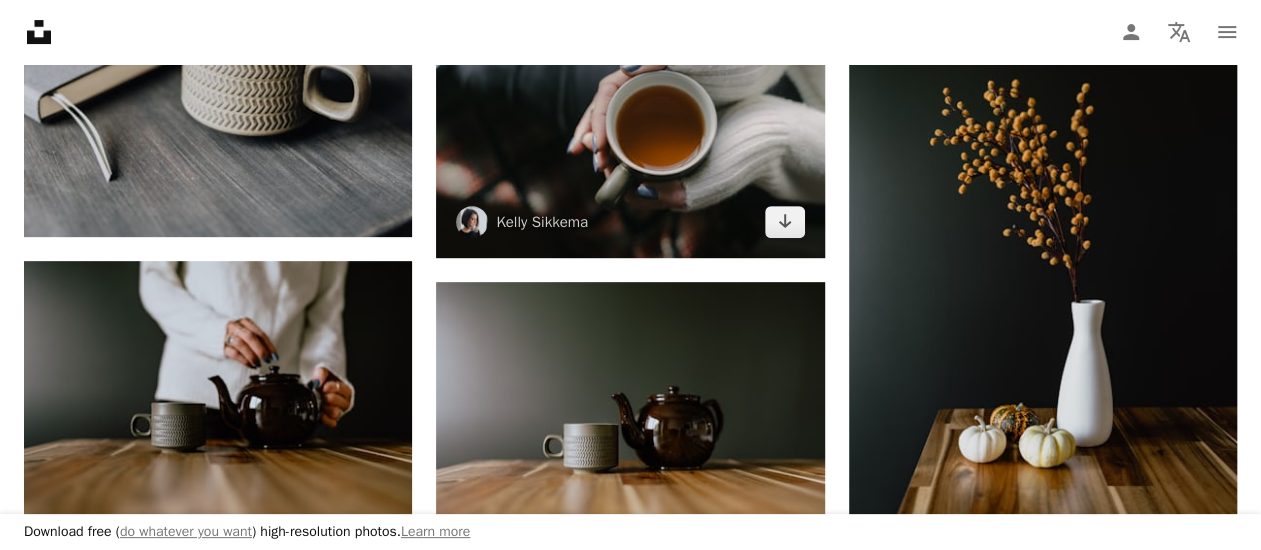 scroll, scrollTop: 15344, scrollLeft: 0, axis: vertical 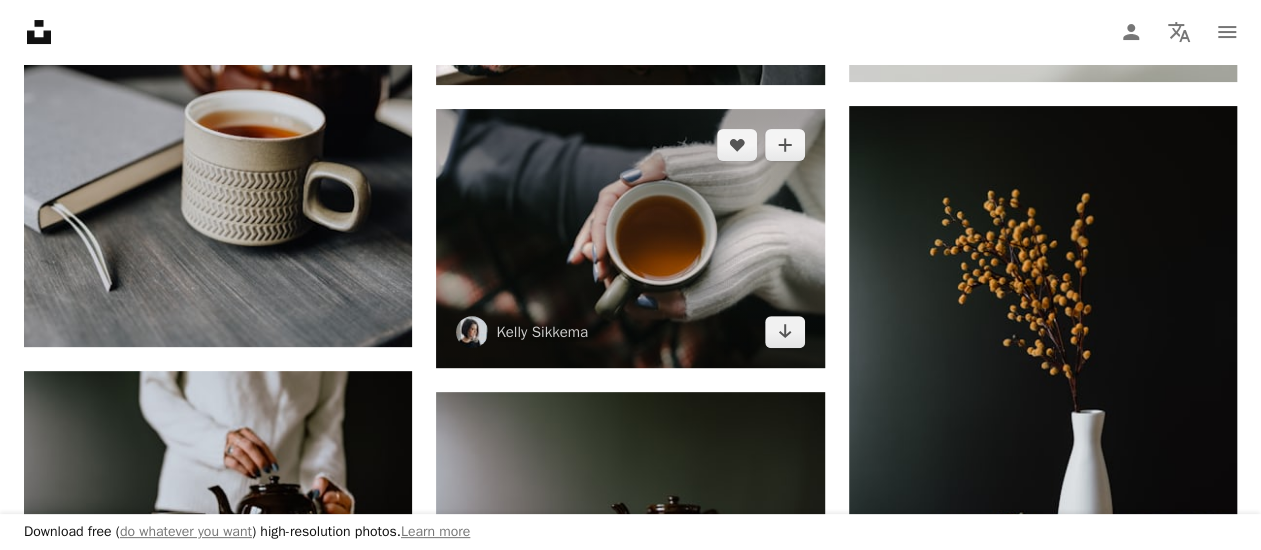 click at bounding box center [630, 238] 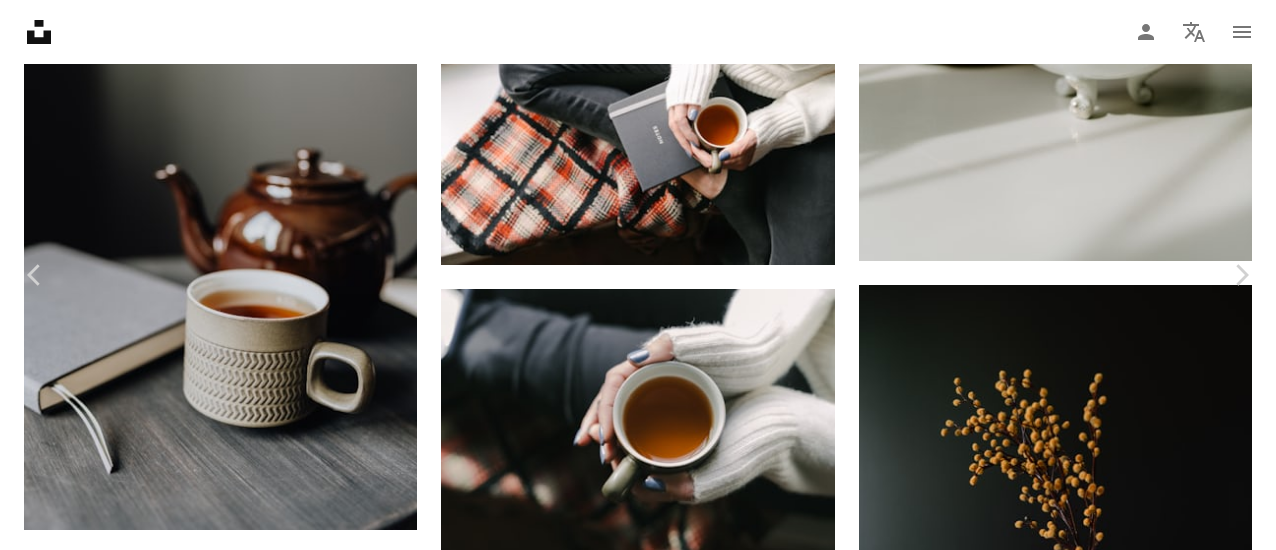 click on "Download free" at bounding box center [1077, 3093] 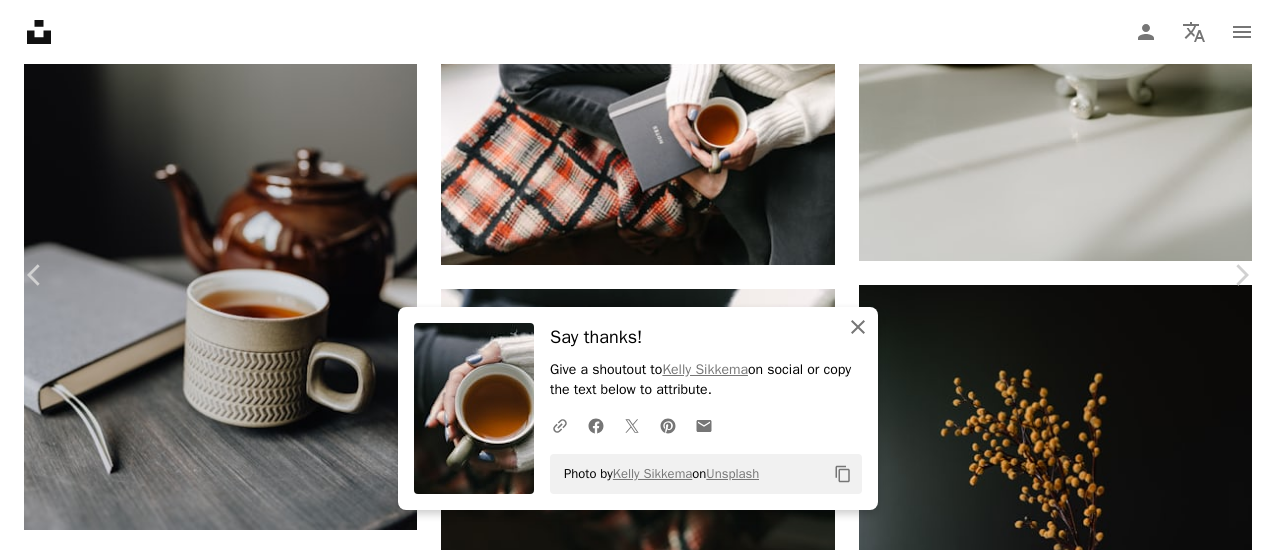 click on "An X shape" 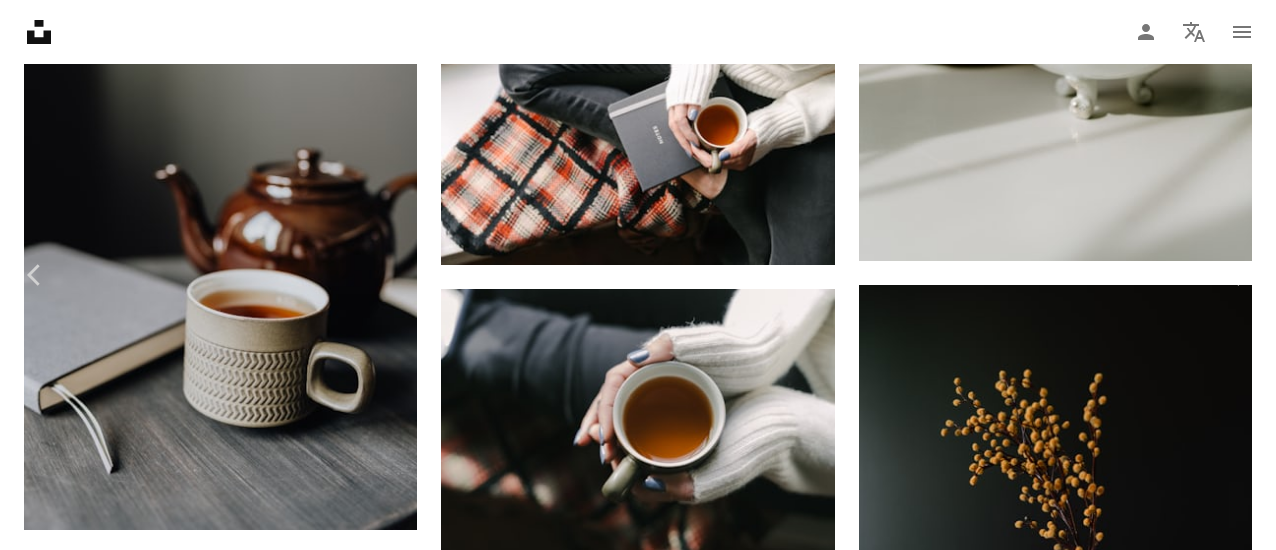 click on "An X shape Chevron left Chevron right [FIRST] [LAST] [FIRST] [LAST] A heart A plus sign Edit image Plus sign for Unsplash+ Download free Chevron down Zoom in Views 309,829 Downloads 7,043 Featured in Photos A forward-right arrow Share Info icon Info More Actions Cross Calendar outlined Published on October 15, 2024 Camera SONY, ILCE-7M4 Safety Free to use under the Unsplash License woman winter fall tea hands cozy nails self care healing sweater hold coffee coffee cup drink cup beverage mug Backgrounds Browse premium related images on iStock | Save 20% with code UNSPLASH20 View more on iStock ↗ Related images A heart A plus sign [FIRST] [LAST] Available for hire A checkmark inside of a circle Arrow pointing down Plus sign for Unsplash+ A heart A plus sign [FIRST] [LAST] For Unsplash+ A lock Download Plus sign for Unsplash+ A heart A plus sign [GETTY IMAGES] For Unsplash+ A lock Download A heart A plus sign [FIRST] [LAST] Arrow pointing down A heart A plus sign [FIRST] [LAST] Arrow pointing down For" at bounding box center (638, 3321) 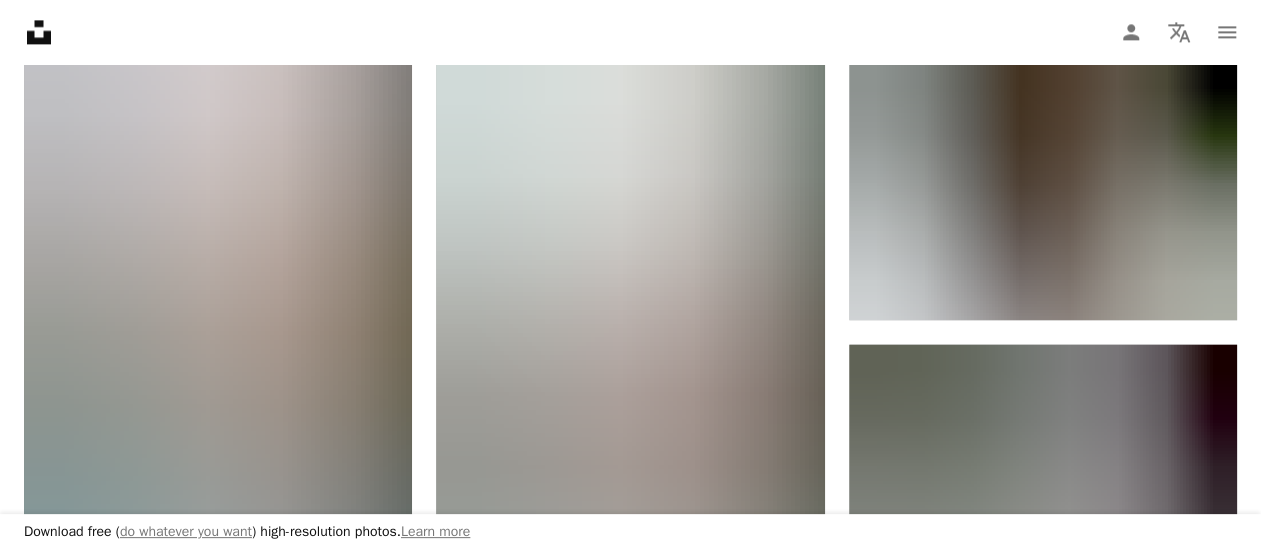 scroll, scrollTop: 16693, scrollLeft: 0, axis: vertical 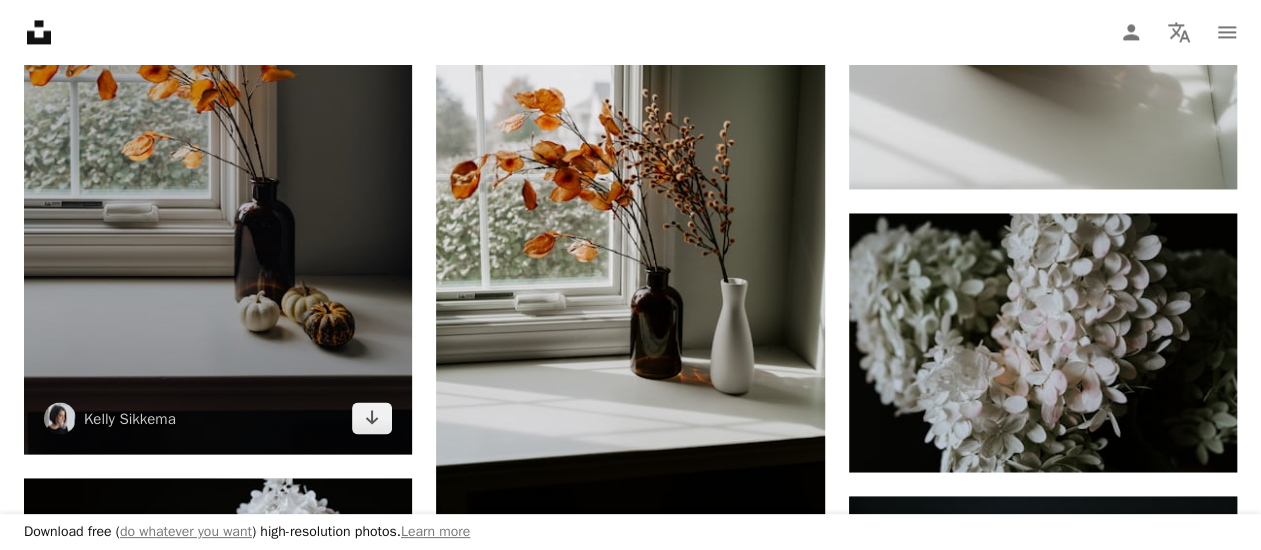 click at bounding box center [218, 163] 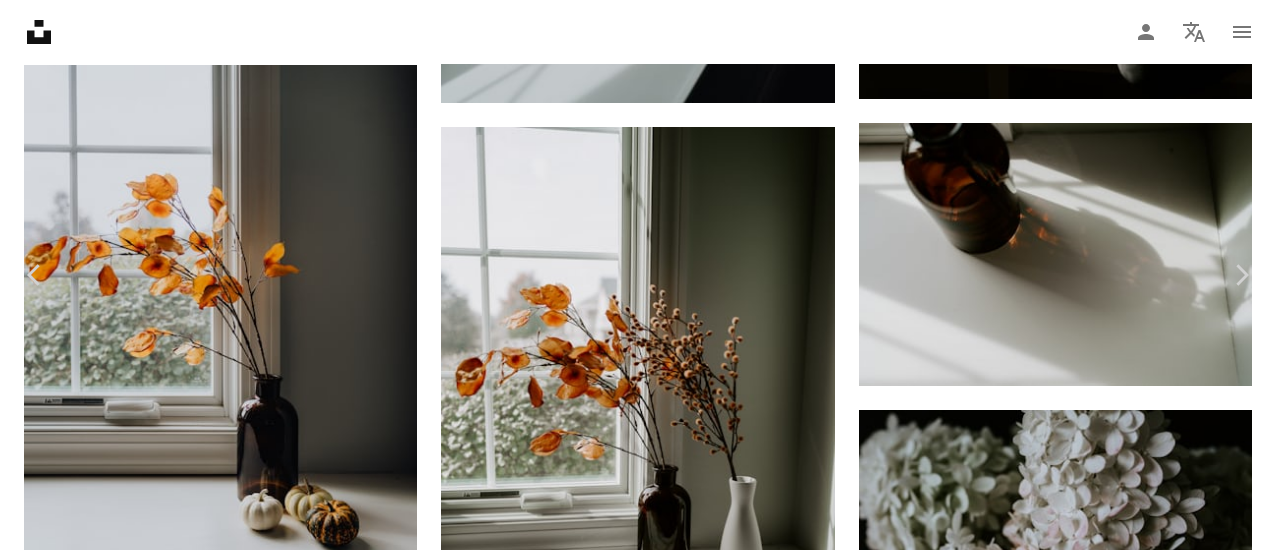 click on "Download free" at bounding box center [1077, 3182] 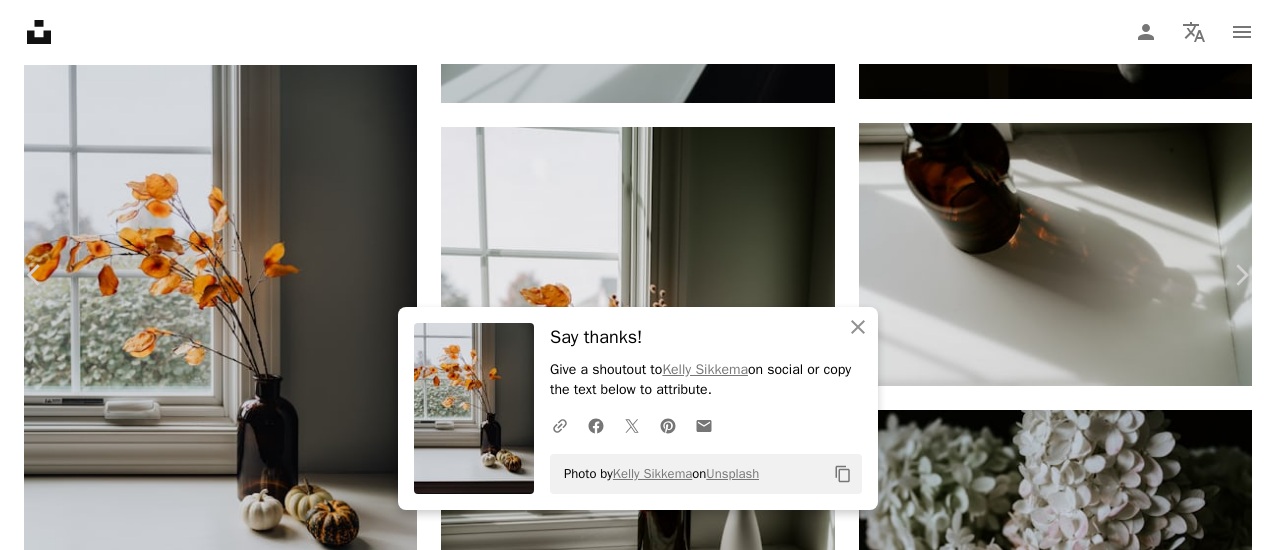 click on "An X shape Chevron left Chevron right Chevron right An X shape Close Say thanks! Give a shoutout to  [FIRST] [LAST]  on social or copy the text below to attribute. A URL sharing icon (chains) Facebook icon X (formerly Twitter) icon Pinterest icon An envelope Photo by  [FIRST] [LAST]  on  Unsplash
Copy content [FIRST] [LAST] [FIRST][LAST] A heart A plus sign Edit image   Plus sign for Unsplash+ Download free Chevron down Zoom in Views 9,777 Downloads 93 A forward-right arrow Share Info icon Info More Actions Calendar outlined Published on  October 15, 2024 Camera SONY, ILCE-7M4 Safety Free to use under the  Unsplash License flowers dark autumn fall minimal yellow pumpkin vase moody branch stem mustard sleek window windowsill Backgrounds Browse premium related images on iStock  |  Save 20% with code UNSPLASH20 View more on iStock  ↗ Related images A heart A plus sign [FIRST] [LAST] Arrow pointing down Plus sign for Unsplash+ A heart A plus sign [FIRST] [LAST] For  Unsplash+ A lock   Download A heart A plus sign" at bounding box center [638, 3410] 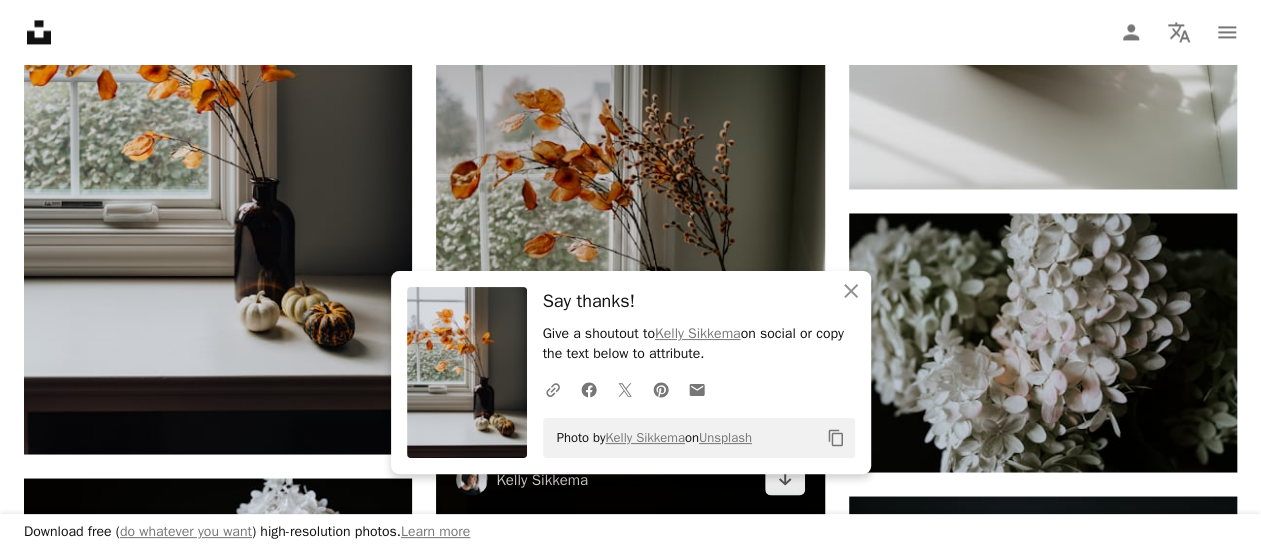 click at bounding box center (630, 224) 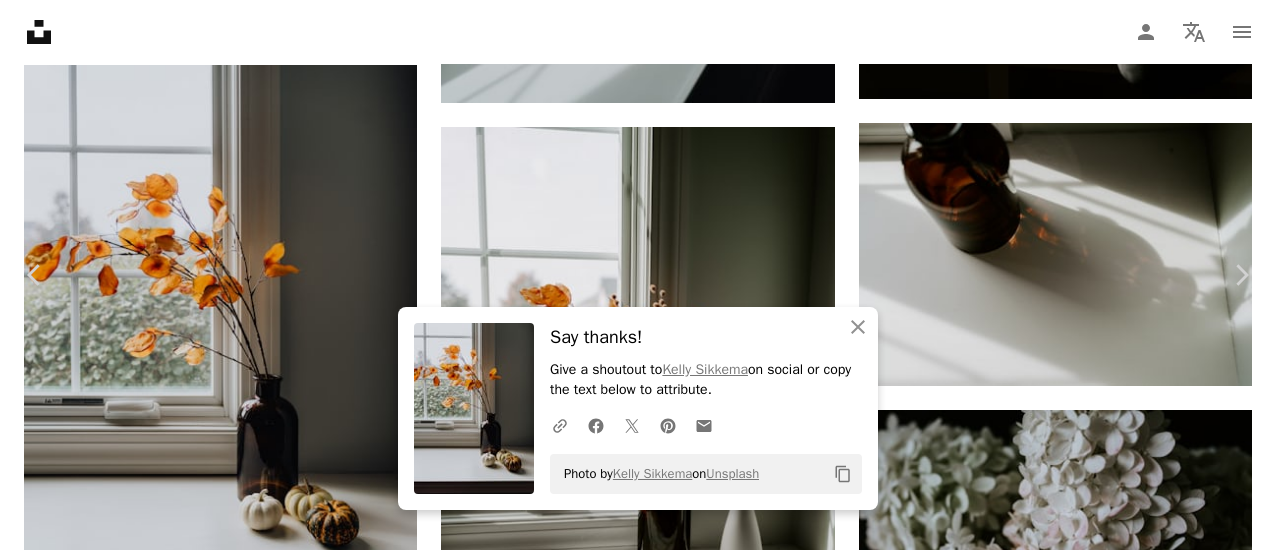 click on "Download free" at bounding box center [1077, 3182] 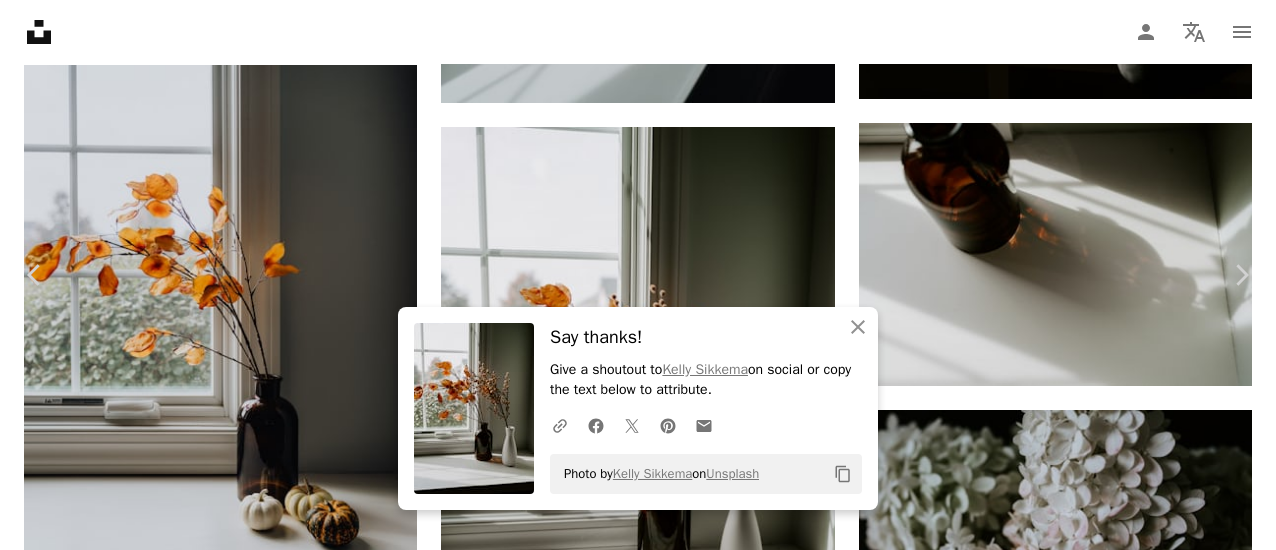 click on "An X shape Chevron left Chevron right An X shape Close Say thanks! Give a shoutout to  Kelly Sikkema  on social or copy the text below to attribute. A URL sharing icon (chains) Facebook icon X (formerly Twitter) icon Pinterest icon An envelope Photo by  Kelly Sikkema  on  Unsplash
Copy content Kelly Sikkema kellysikkema A heart A plus sign Edit image   Plus sign for Unsplash+ Download free Chevron down Zoom in Views 356,978 Downloads 3,716 Featured in Photos A forward-right arrow Share Info icon Info More Actions Calendar outlined Published on  October 15, 2024 Camera SONY, ILCE-7M4 Safety Free to use under the  Unsplash License flowers winter light minimal yellow clean bright vase decor shadows mustard decorations sleek midcentury plant window windowsill HD Wallpapers Browse premium related images on iStock  |  Save 20% with code UNSPLASH20 View more on iStock  ↗ Related images A heart A plus sign Kelly Sikkema Arrow pointing down A heart A plus sign Kelly Sikkema Arrow pointing down A heart For" at bounding box center [638, 3410] 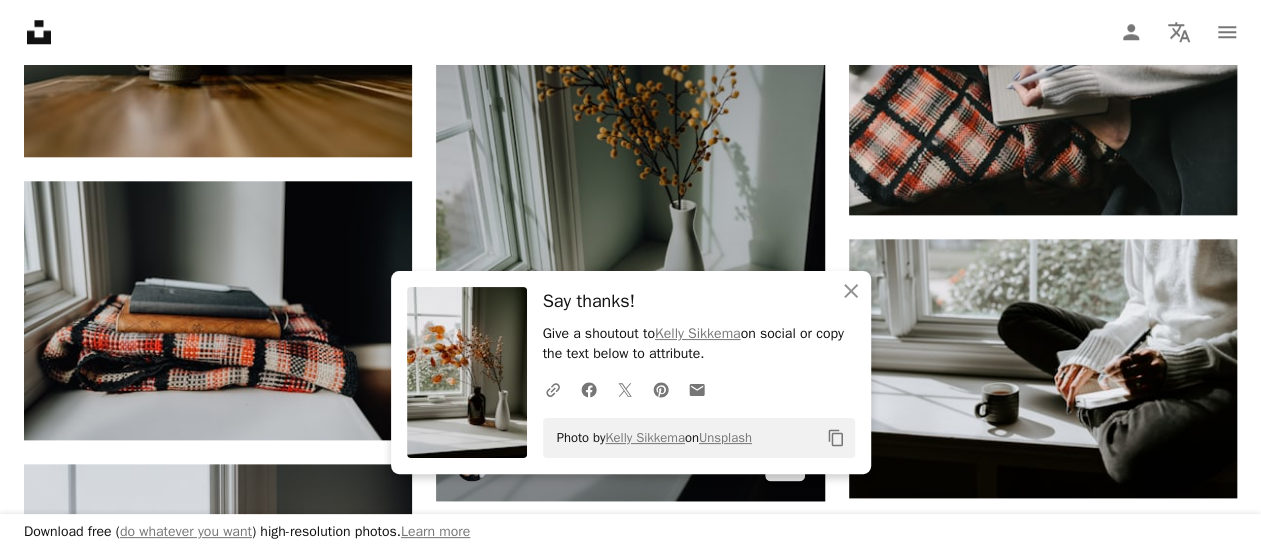 scroll, scrollTop: 16100, scrollLeft: 0, axis: vertical 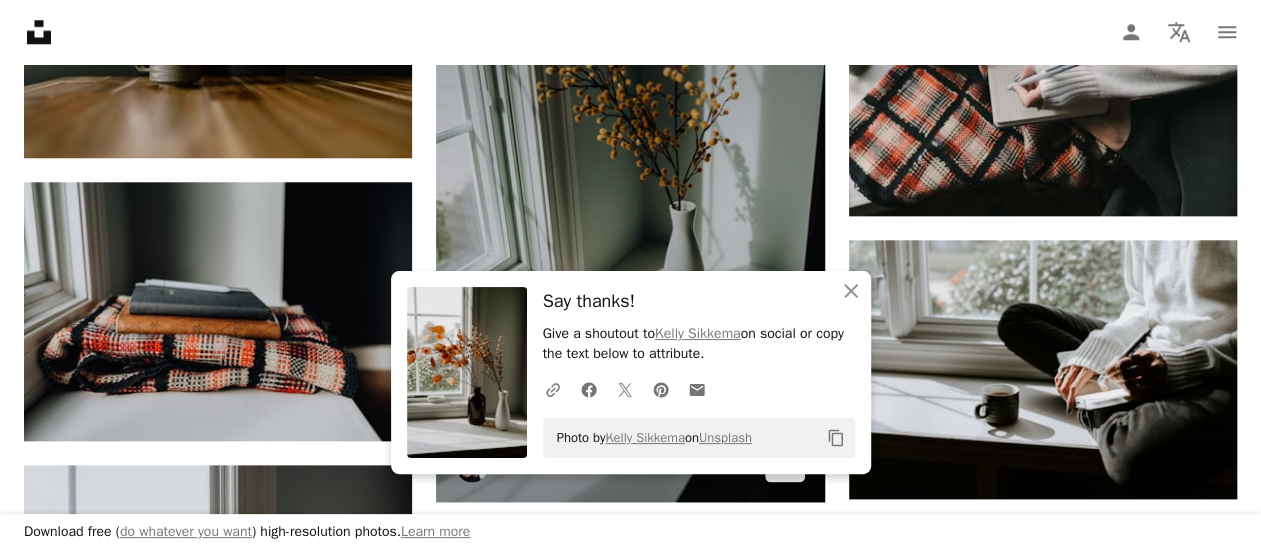 click at bounding box center (630, 210) 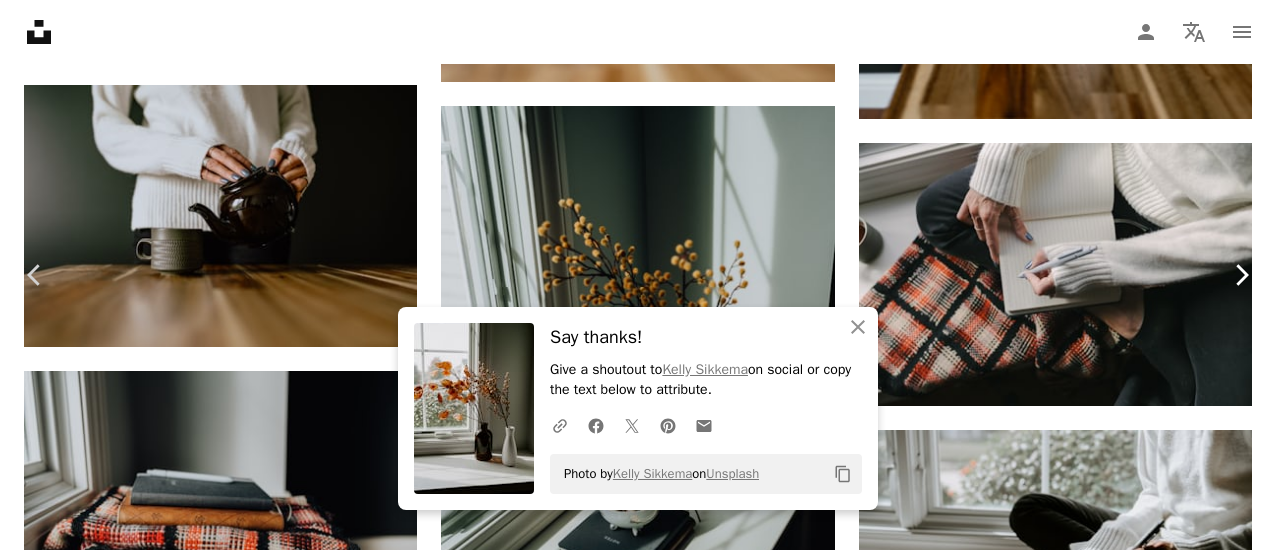 click on "Chevron right" at bounding box center [1241, 275] 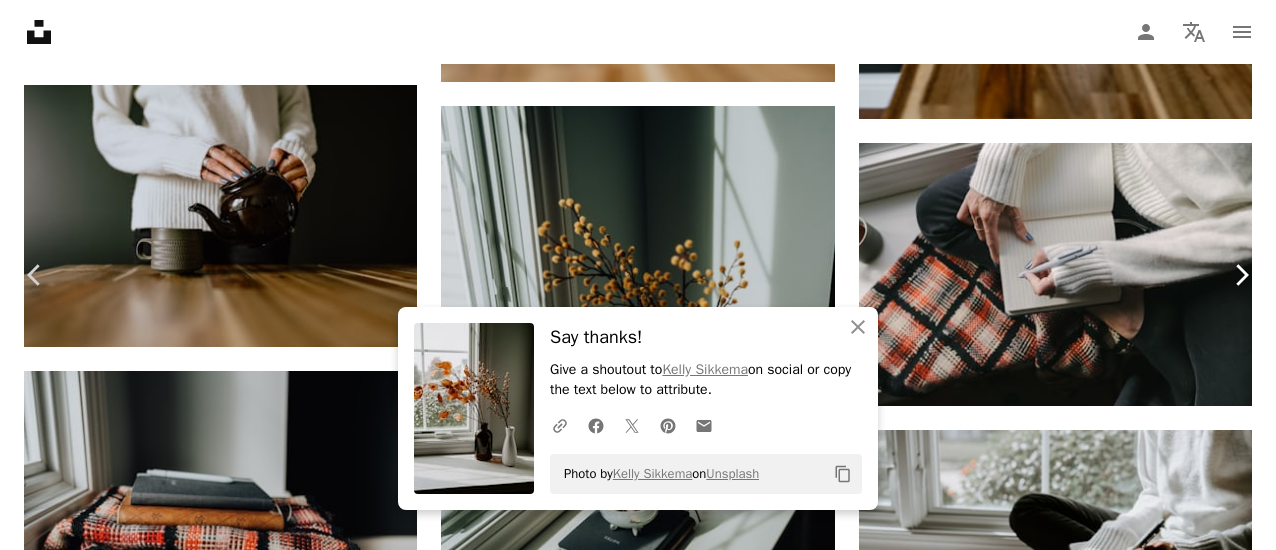 click on "Chevron right" at bounding box center [1241, 275] 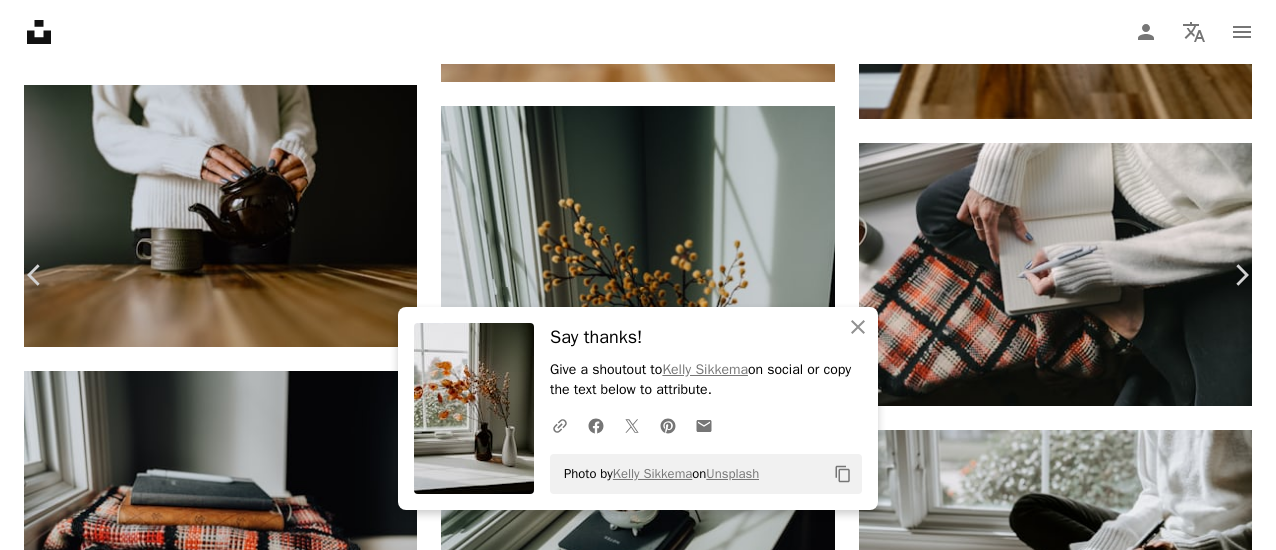 click on "An X shape Chevron left Chevron right An X shape Close Say thanks! Give a shoutout to  [FIRST] [LAST]  on social or copy the text below to attribute. A URL sharing icon (chains) Facebook icon X (formerly Twitter) icon Pinterest icon An envelope Photo by  [FIRST] [LAST]  on  Unsplash
Copy content [FIRST] [LAST] [USERNAME] A heart A plus sign Edit image   Plus sign for Unsplash+ Download free Chevron down Zoom in Views 185,061 Downloads 6,380 Featured in Photos A forward-right arrow Share Info icon Info More Actions Calendar outlined Published on  October 15, 2024 Camera SONY, ILCE-7M4 Safety Free to use under the  Unsplash License woman winter home book fall study bible tea hands window reading self care healing word meditate sweater introvert window seat alone time devotions HD Wallpapers Browse premium related images on iStock  |  Save 20% with code UNSPLASH20 View more on iStock  ↗ Related images A heart A plus sign [FIRST] [LAST] Arrow pointing down Plus sign for Unsplash+ A heart A plus sign For" at bounding box center (638, 4004) 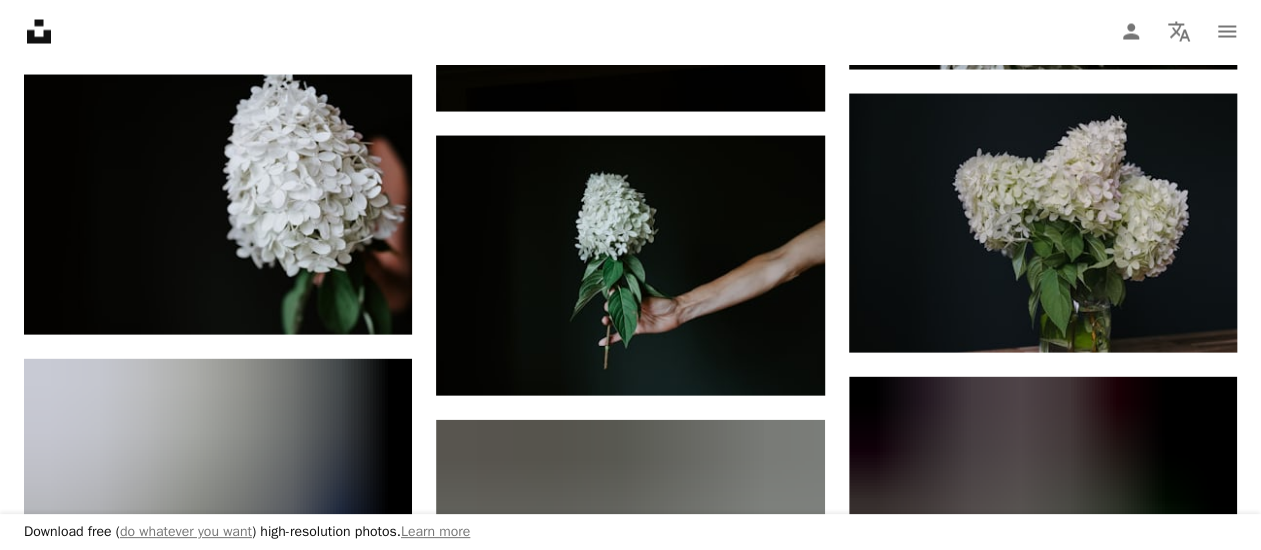 scroll, scrollTop: 17082, scrollLeft: 0, axis: vertical 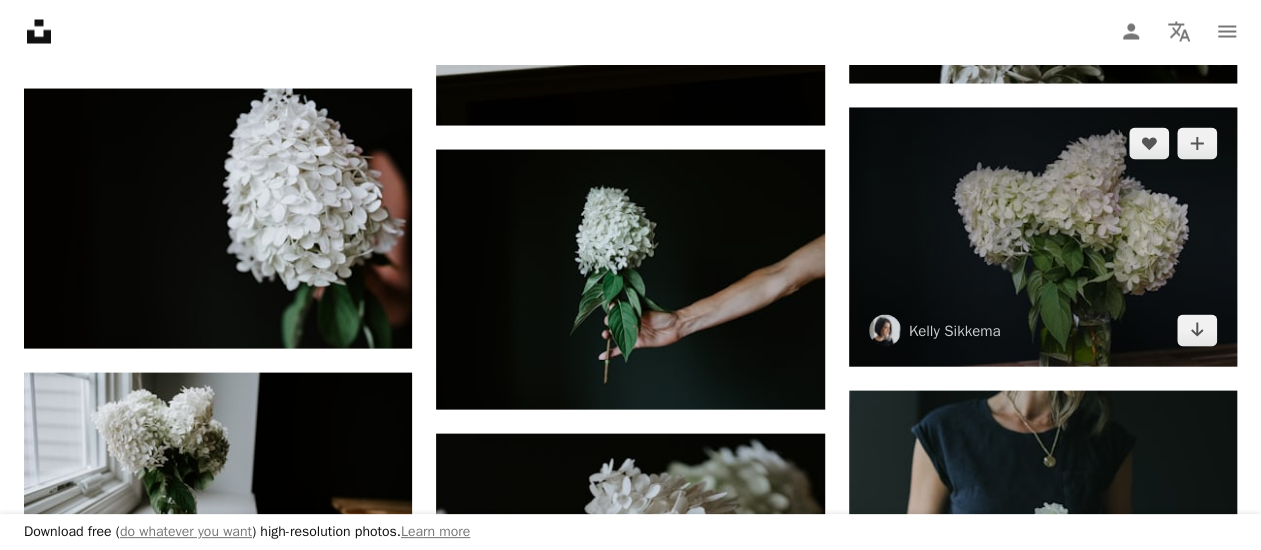 click at bounding box center [1043, 237] 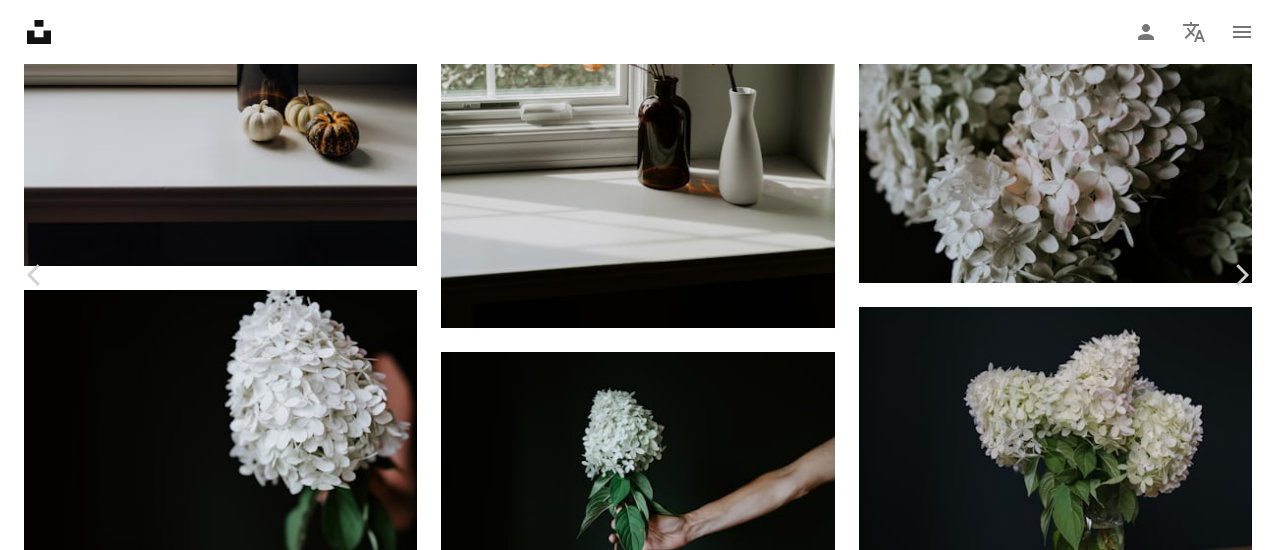 click on "Download free" at bounding box center [1077, 3924] 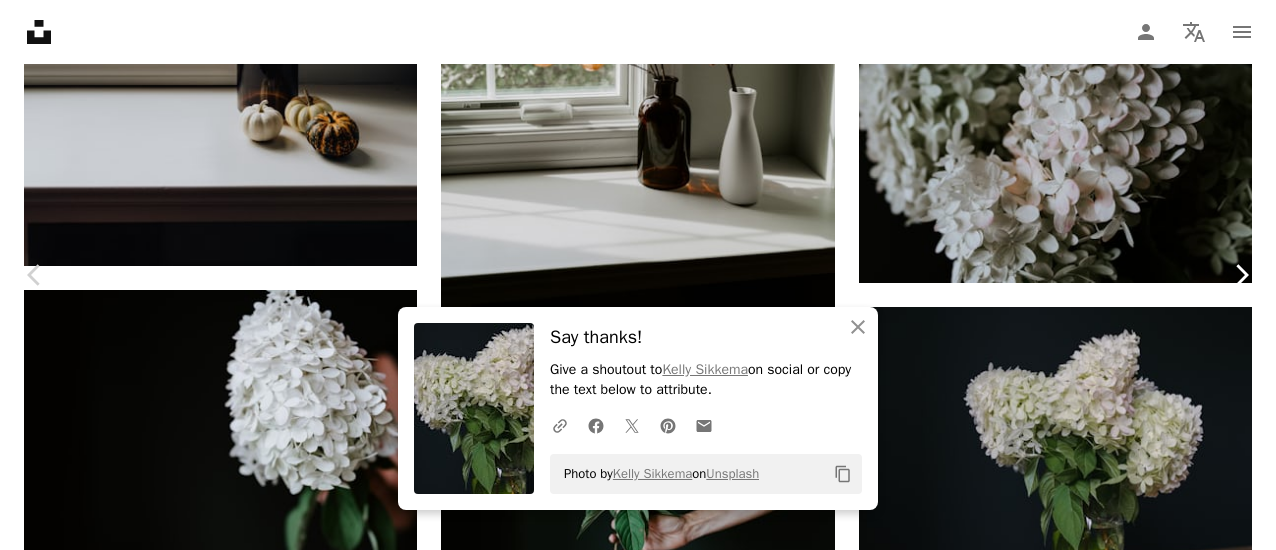 click on "Chevron right" at bounding box center [1241, 275] 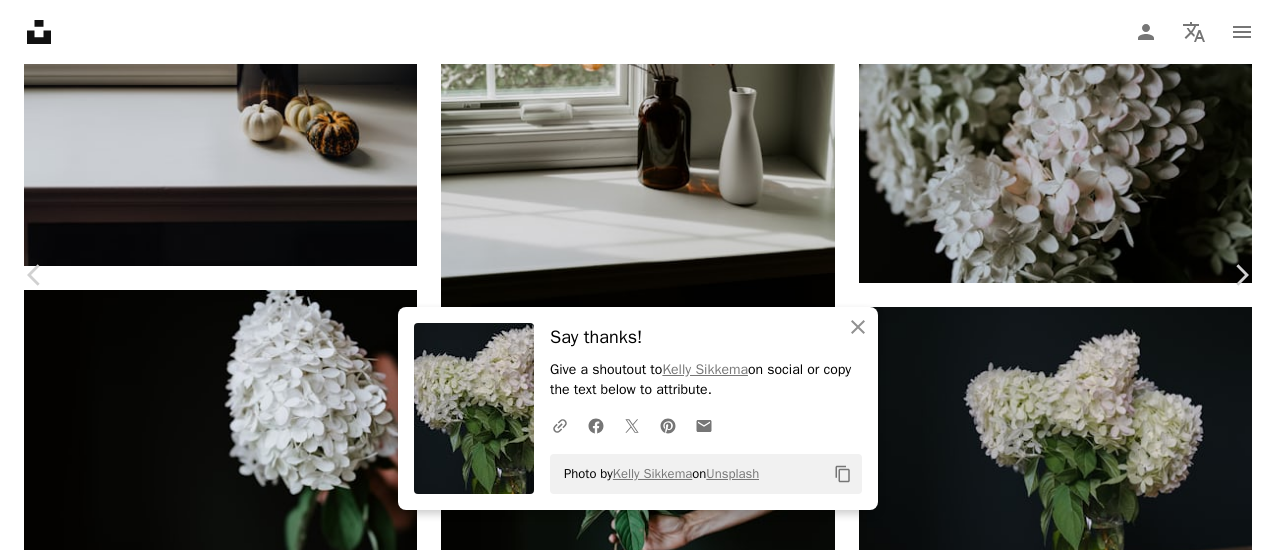 click on "An X shape Chevron left Chevron right An X shape Close Say thanks! Give a shoutout to  [FIRST] [LAST]  on social or copy the text below to attribute. A URL sharing icon (chains) Facebook icon X (formerly Twitter) icon Pinterest icon An envelope Photo by  [FIRST] [LAST]  on  Unsplash
Copy content [FIRST] [LAST] [USERNAME] A heart A plus sign Edit image   Plus sign for Unsplash+ Download free Chevron down Zoom in Views 16,186 Downloads 309 A forward-right arrow Share Info icon Info More Actions Calendar outlined Published on  August 16, 2024 Camera SONY, ILCE-7M4 Safety Free to use under the  Unsplash License flower dark white leaves floral hydrangea mood moody petals delicate food woman human wedding female adult blossom flower bouquet bride flower arrangement Free stock photos Browse premium related images on iStock  |  Save 20% with code UNSPLASH20 Related images A heart A plus sign [FIRST] [LAST] Arrow pointing down Plus sign for Unsplash+ A heart A plus sign [FIRST] [LAST] For  Unsplash+ A lock" at bounding box center (638, 4152) 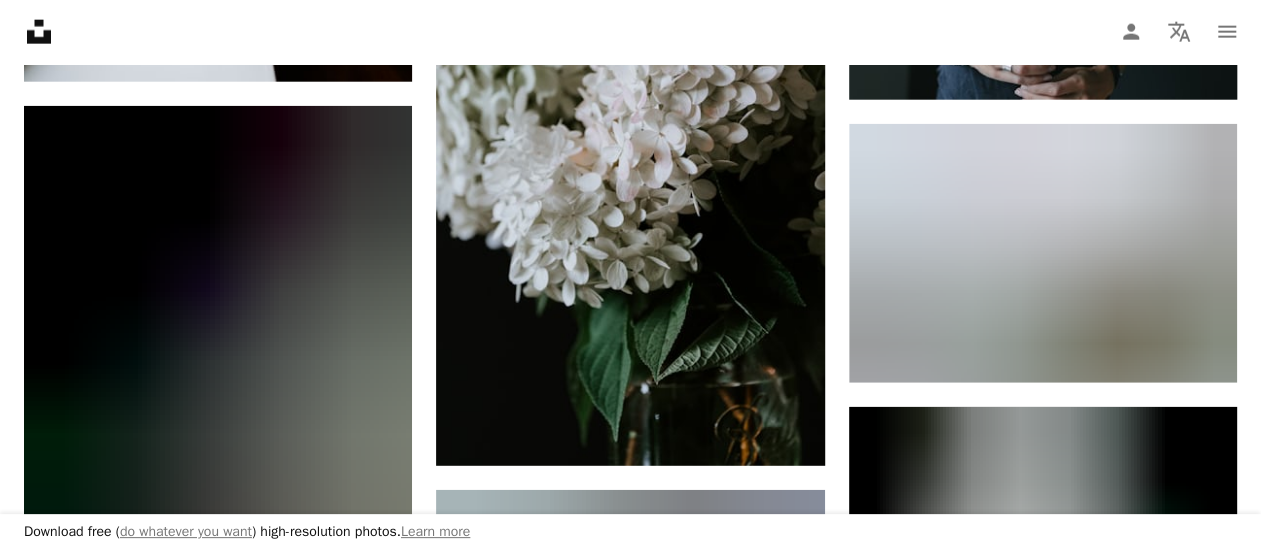 scroll, scrollTop: 17675, scrollLeft: 0, axis: vertical 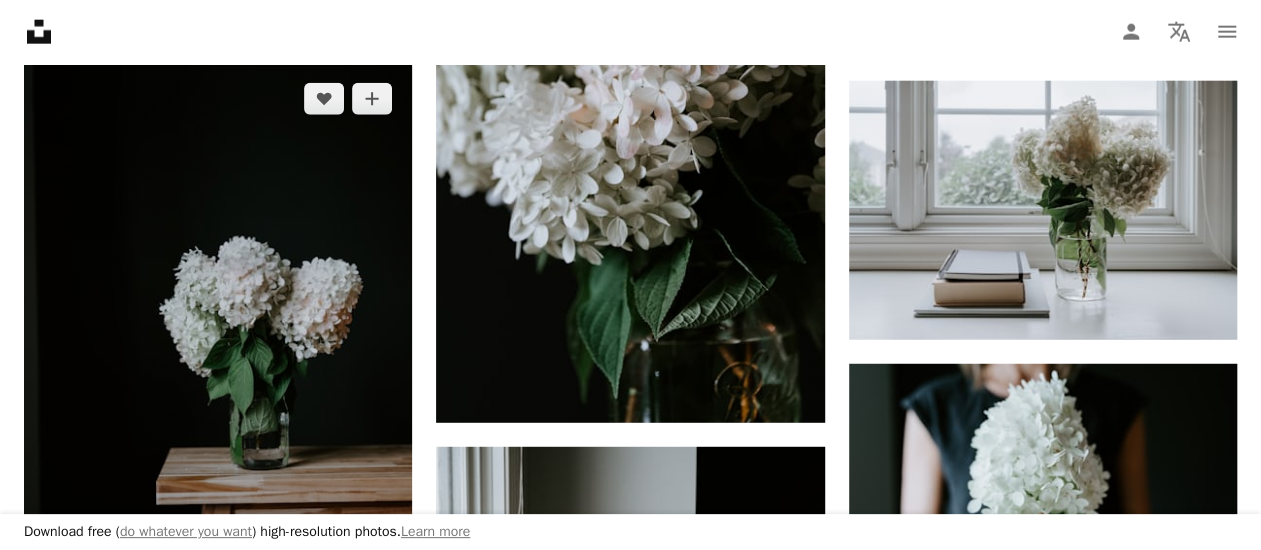 click at bounding box center [218, 354] 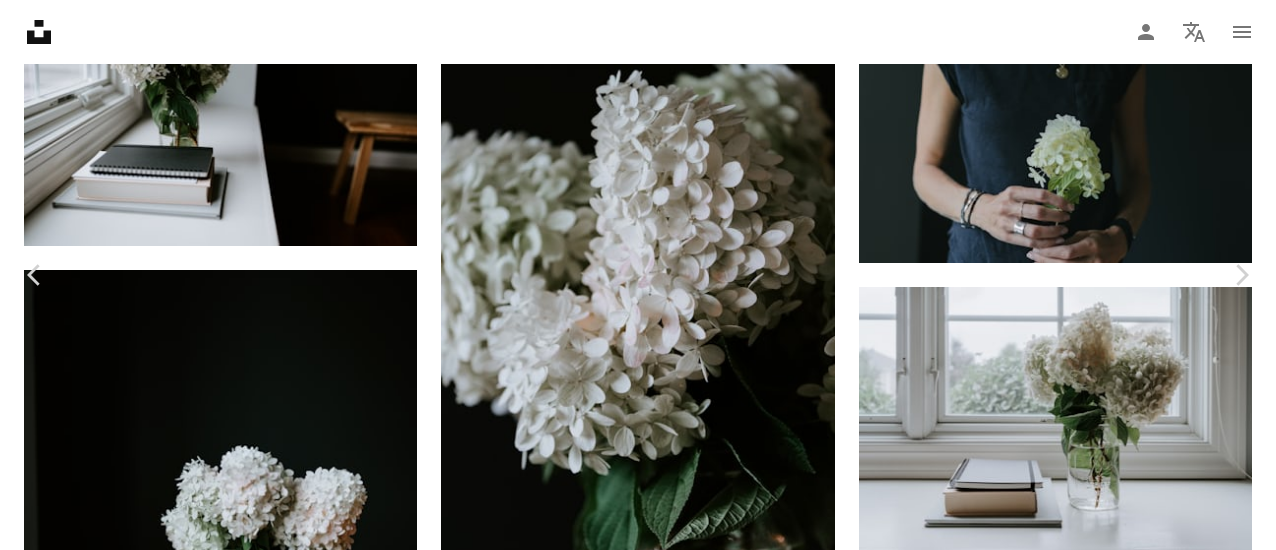 click on "Download free" at bounding box center (1077, 4608) 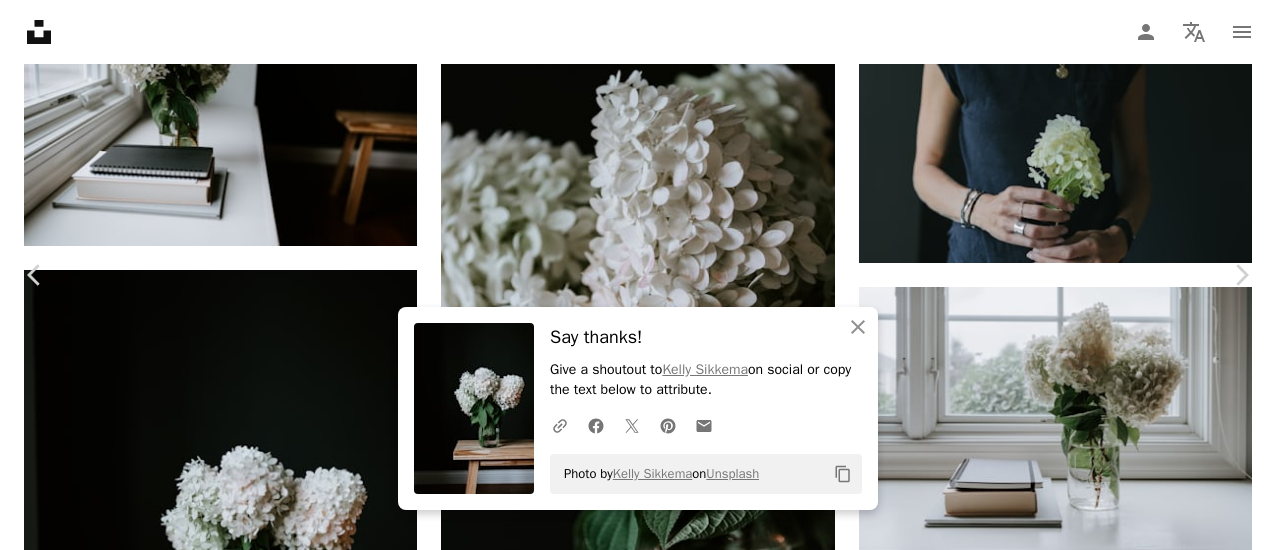 click on "An X shape Chevron left Chevron right An X shape Close Say thanks! Give a shoutout to  [FIRST] [LAST]  on social or copy the text below to attribute. A URL sharing icon (chains) Facebook icon X (formerly Twitter) icon Pinterest icon An envelope Photo by  [FIRST] [LAST]  on  Unsplash
Copy content [FIRST] [LAST] [USERNAME] A heart A plus sign Edit image   Plus sign for Unsplash+ Download free Chevron down Zoom in Views 186,412 Downloads 2,251 Featured in Photos A forward-right arrow Share Info icon Info More Actions Calendar outlined Published on  August 16, 2024 Camera SONY, ILCE-7M4 Safety Free to use under the  Unsplash License flower dark white leaves floral hydrangea mood moody petals boquet delicate art interior design plant furniture wood table blossom flower bouquet flower arrangement Creative Commons images Browse premium related images on iStock  |  Save 20% with code UNSPLASH20 View more on iStock  ↗ Related images A heart A plus sign [FIRST] [LAST] Arrow pointing down Plus sign for Unsplash+ A heart A plus sign" at bounding box center [638, 4836] 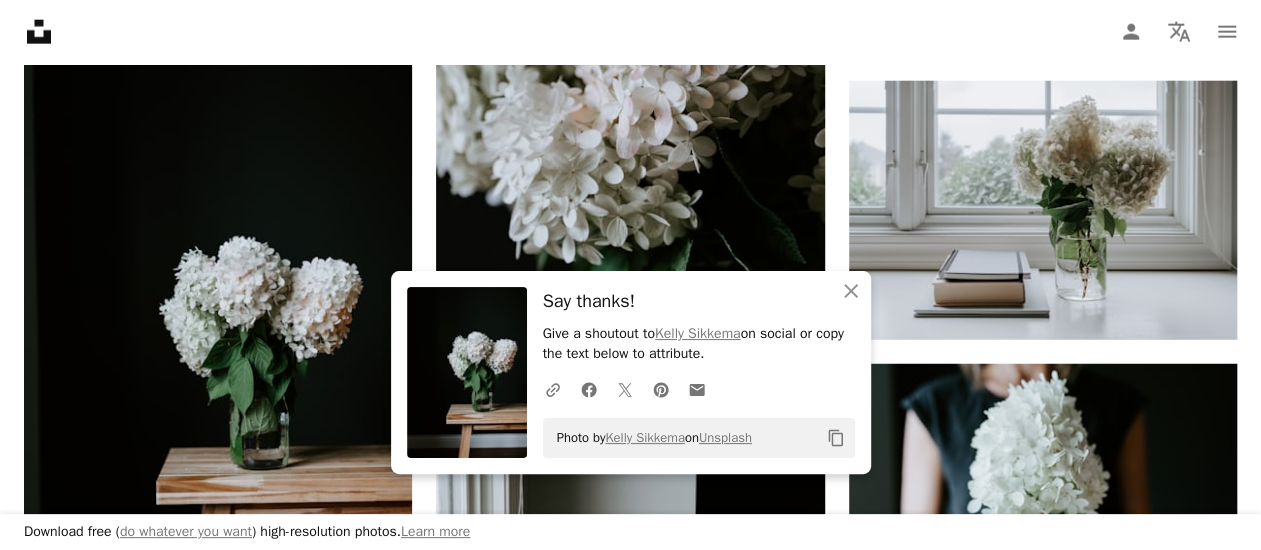 click on "Unsplash logo Unsplash Home A photo Pen Tool A compass A stack of folders Download Person Localization icon navigation menu" at bounding box center (630, 32) 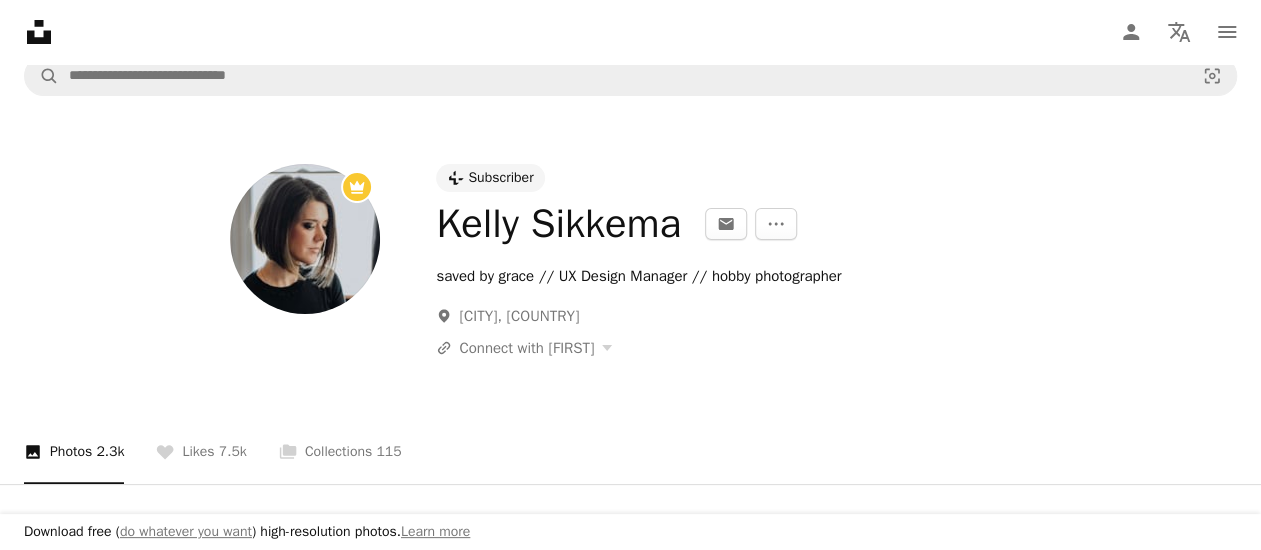 scroll, scrollTop: 0, scrollLeft: 0, axis: both 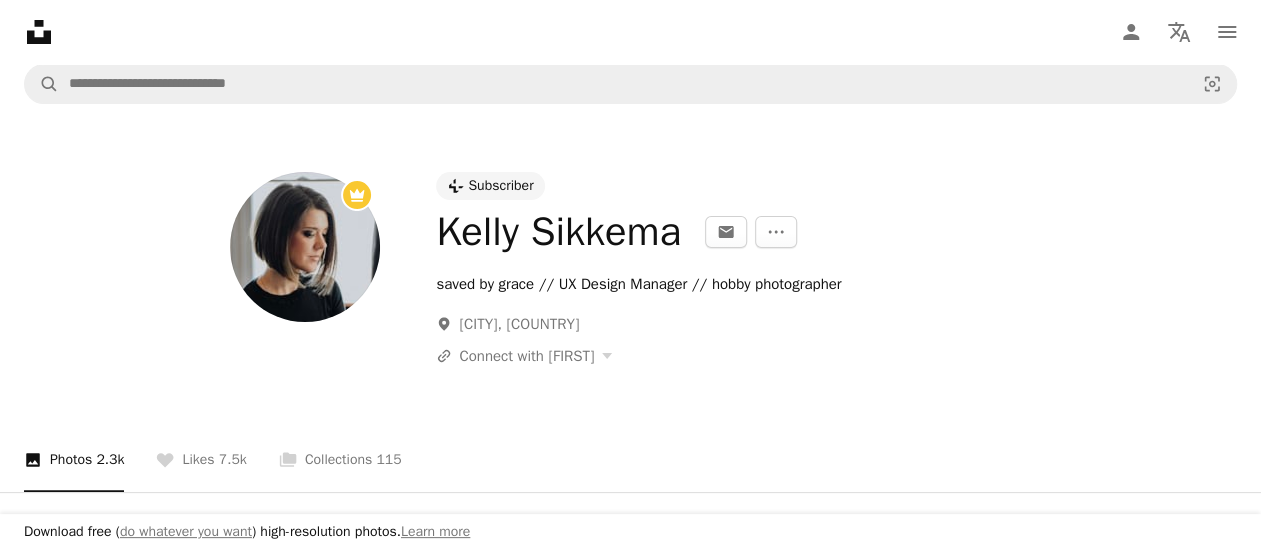 click on "Subscriber" at bounding box center (500, 186) 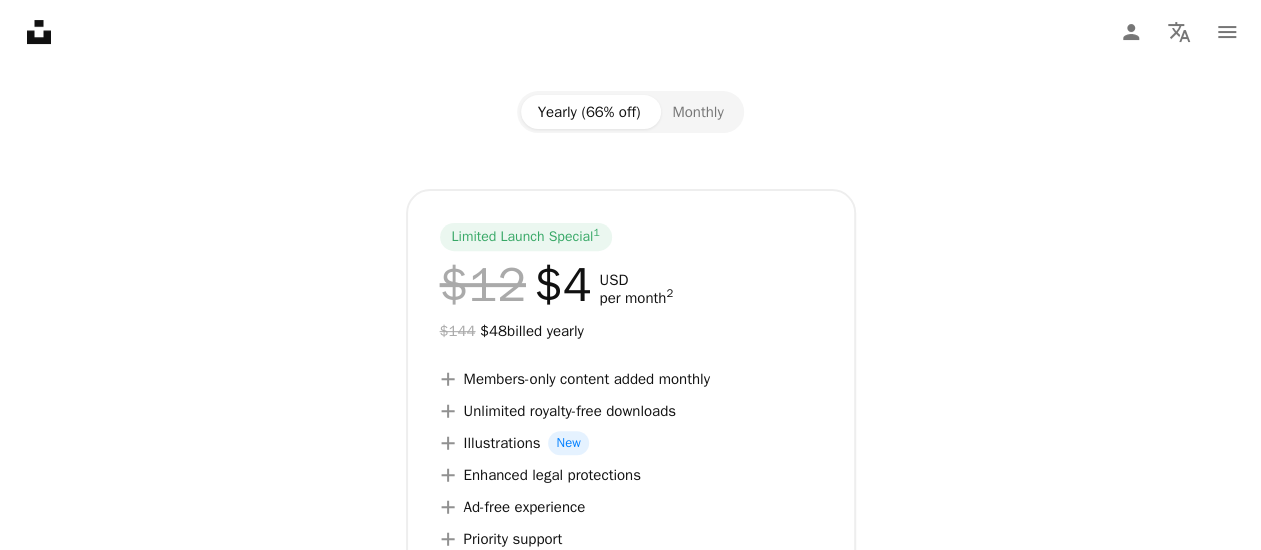 scroll, scrollTop: 326, scrollLeft: 0, axis: vertical 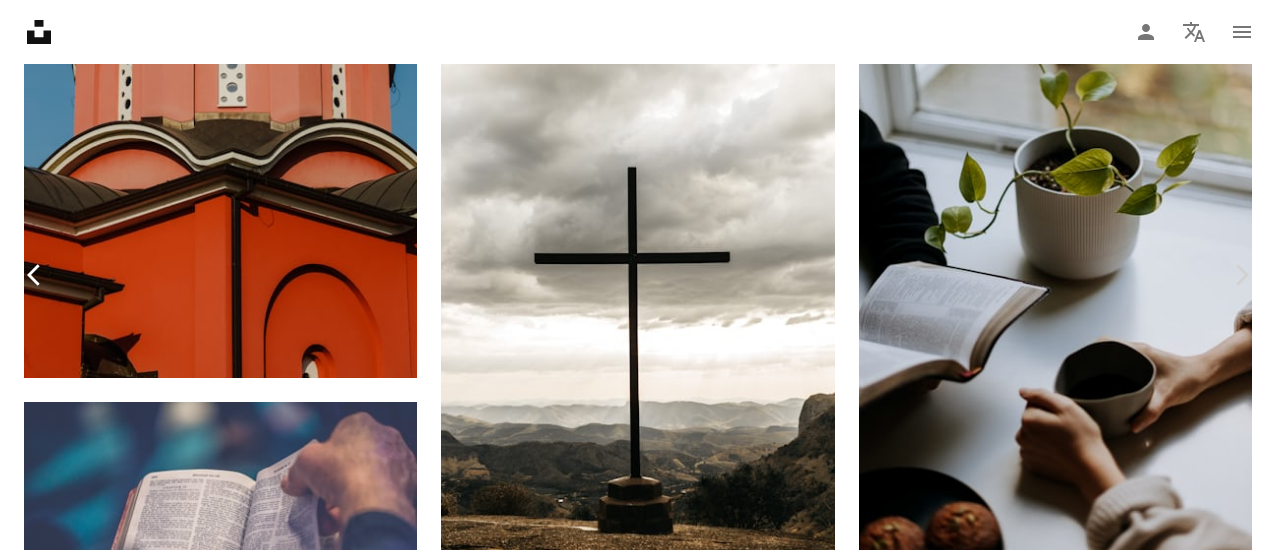 click on "Chevron left" at bounding box center (35, 275) 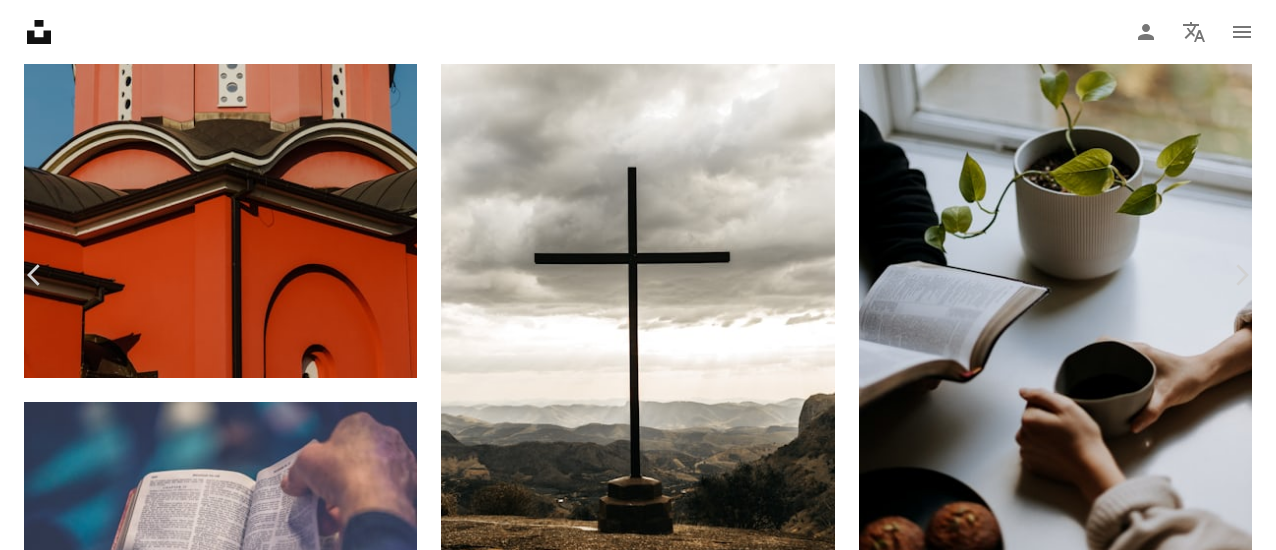 click on "Priscilla Du Preez 🇨🇦" at bounding box center [202, 9750] 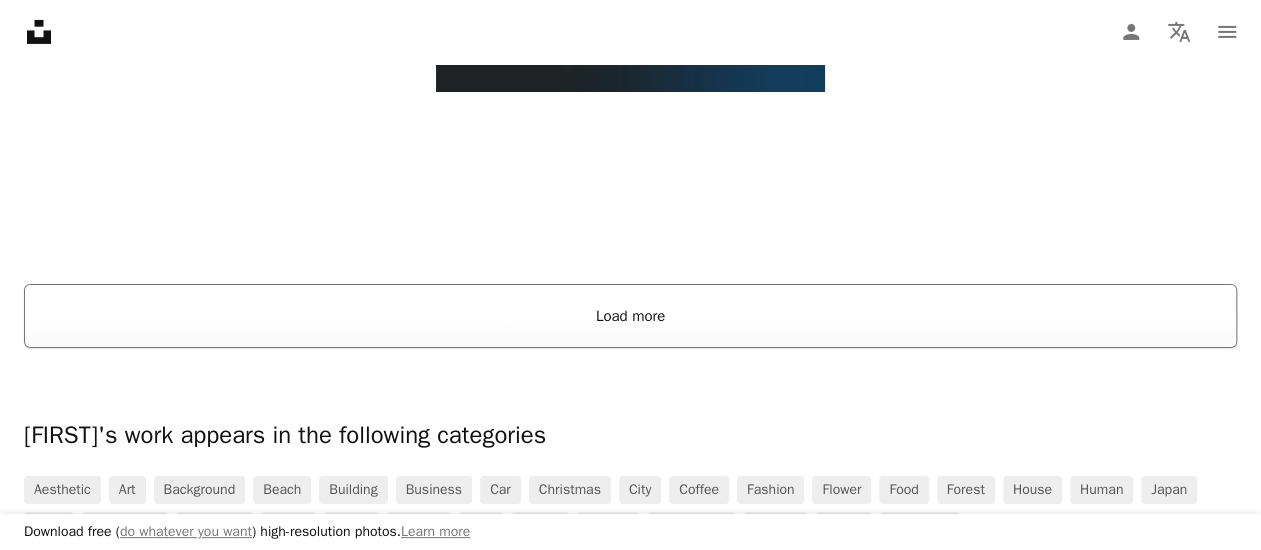 scroll, scrollTop: 3492, scrollLeft: 0, axis: vertical 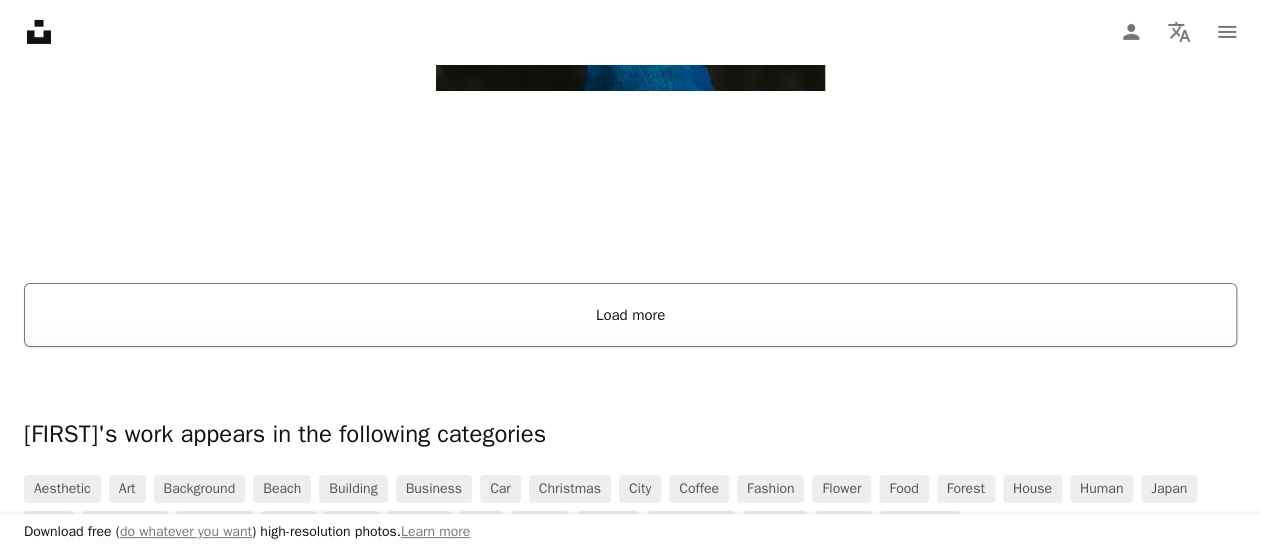 click on "Load more" at bounding box center [630, 315] 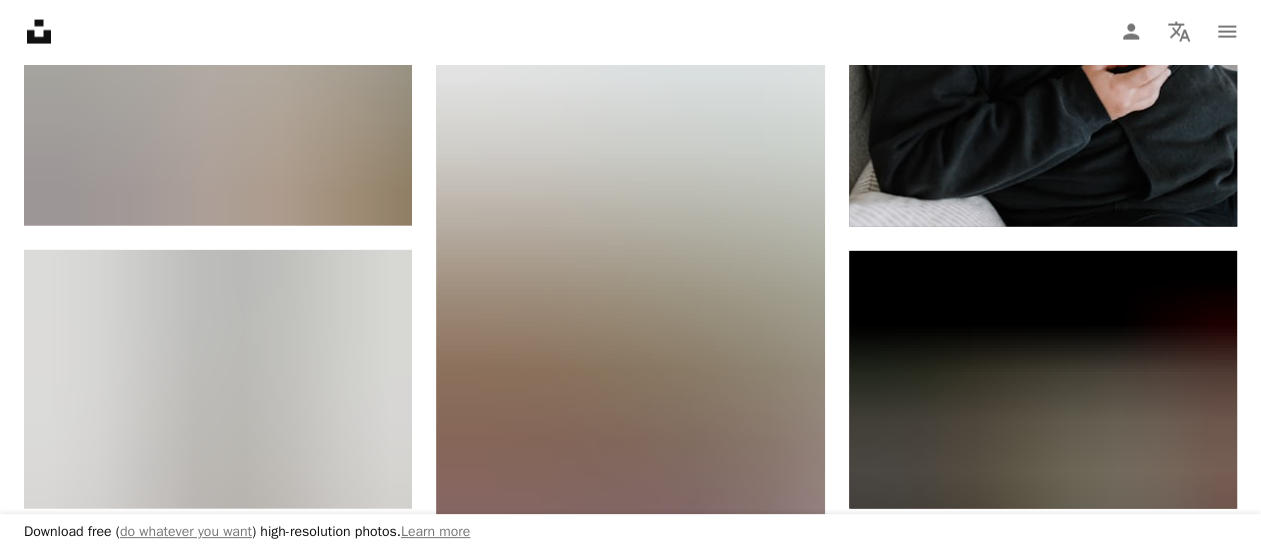 scroll, scrollTop: 6066, scrollLeft: 0, axis: vertical 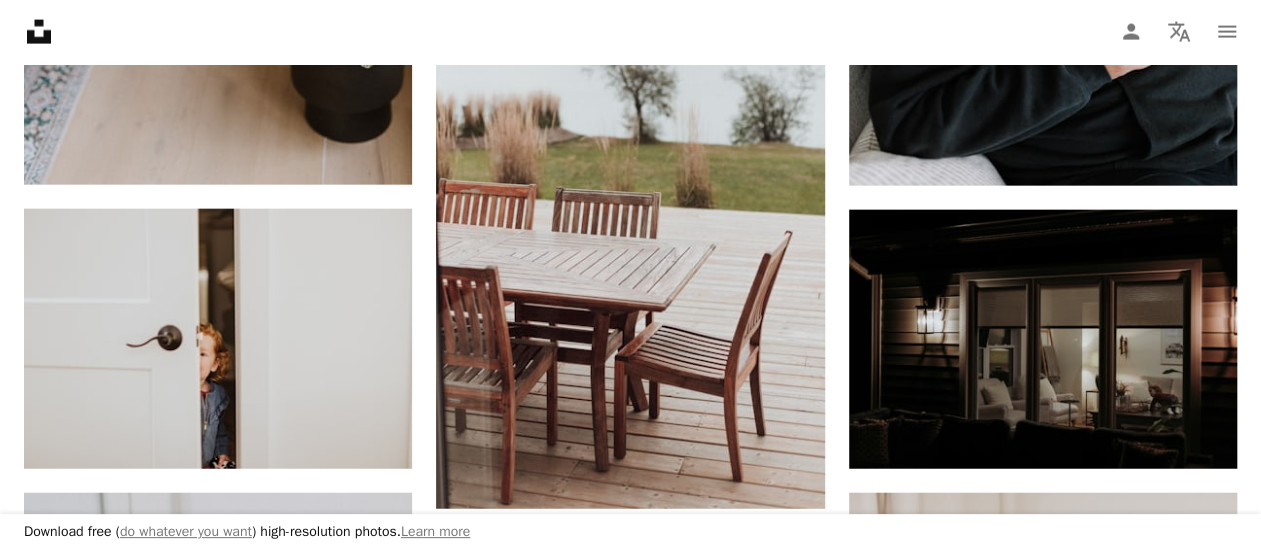 click on "Pin A heart A plus sign Priscilla Du Preez 🇨🇦 Arrow pointing down Pin A heart A plus sign Priscilla Du Preez 🇨🇦 Arrow pointing down Pin A heart A plus sign Priscilla Du Preez 🇨🇦 Arrow pointing down Plus sign for Unsplash+ A heart A plus sign Priscilla Du Preez 🇨🇦 For  Unsplash+ A lock   Download Plus sign for Unsplash+ A heart A plus sign Priscilla Du Preez 🇨🇦 For  Unsplash+ A lock   Download Plus sign for Unsplash+ A heart A plus sign Priscilla Du Preez 🇨🇦 For  Unsplash+ A lock   Download Plus sign for Unsplash+ A heart A plus sign Priscilla Du Preez 🇨🇦 For  Unsplash+ A lock   Download Plus sign for Unsplash+ A heart A plus sign Priscilla Du Preez 🇨🇦 For  Unsplash+ A lock   Download A heart A plus sign Priscilla Du Preez 🇨🇦 Arrow pointing down A heart A plus sign Priscilla Du Preez 🇨🇦 Arrow pointing down A heart A plus sign Priscilla Du Preez 🇨🇦 Arrow pointing down A heart A plus sign Priscilla Du Preez 🇨🇦 Arrow pointing down A heart Pin" at bounding box center [630, -981] 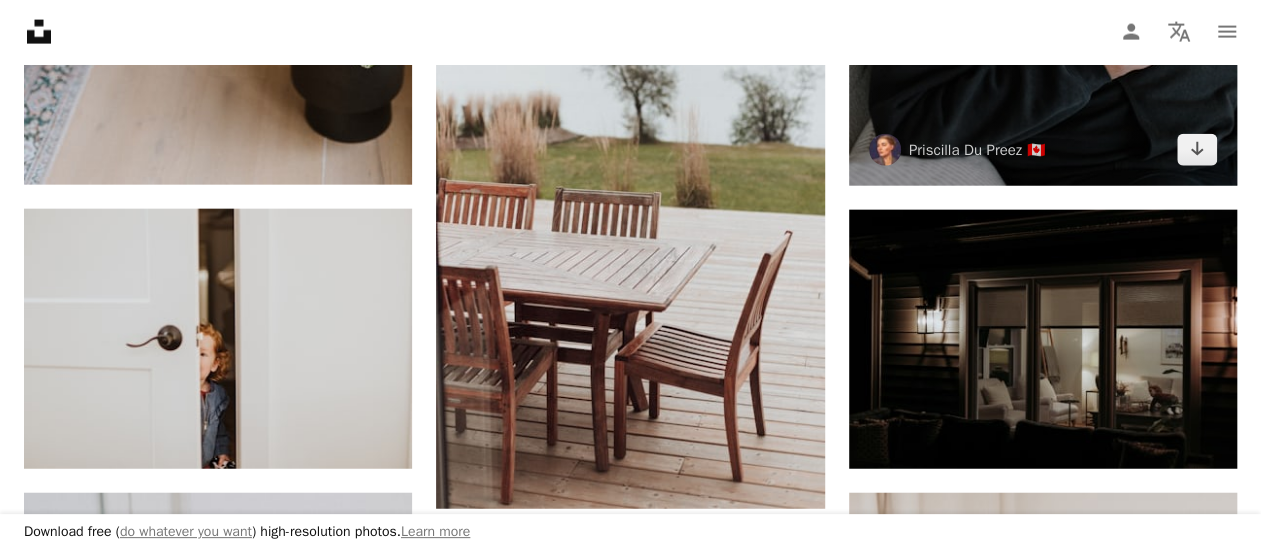 click at bounding box center (1043, -106) 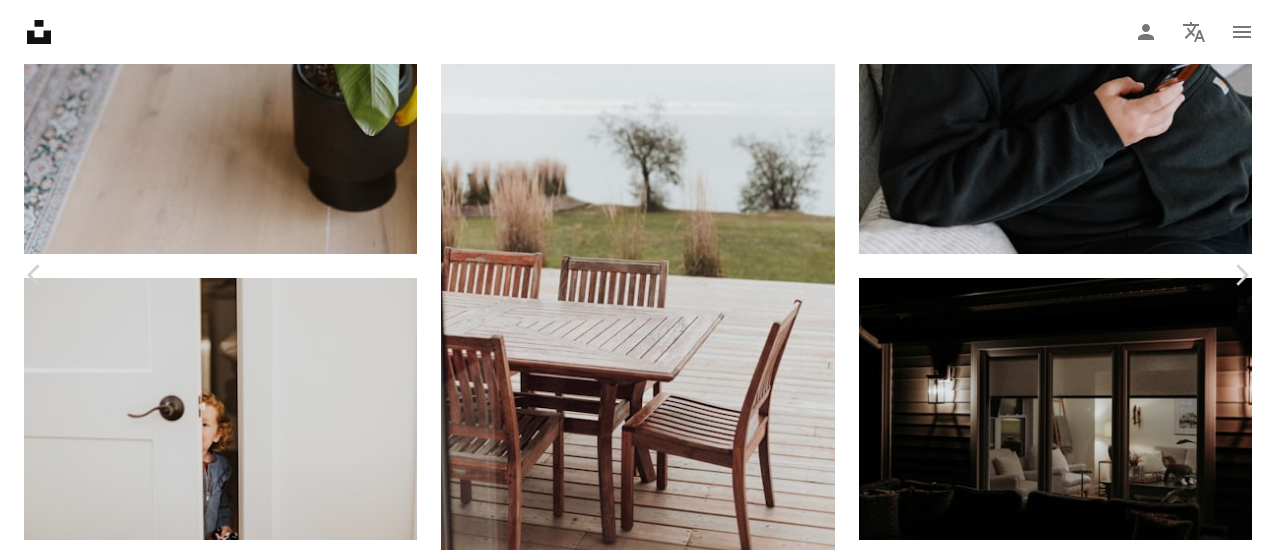 click on "An X shape Chevron left Chevron right [FIRST] [LAST] [FIRST][LAST] A heart A plus sign Edit image   Plus sign for Unsplash+ Download free Chevron down Zoom in Views 408,223 Downloads 3,015 Featured in Photos ,  People A forward-right arrow Share Info icon Info More Actions Calendar outlined Published on  September 10, 2024 Camera Canon, EOS 6D Safety Free to use under the  Unsplash License portrait people man human photo face adult photography male wallet head blanket beard Free images Browse premium related images on iStock  |  Save 20% with code UNSPLASH20 View more on iStock  ↗ Related images A heart A plus sign [FIRST] [LAST] Available for hire A checkmark inside of a circle Arrow pointing down A heart A plus sign [FIRST] [LAST] Available for hire A checkmark inside of a circle Arrow pointing down A heart A plus sign [FIRST] [LAST] Available for hire A checkmark inside of a circle Arrow pointing down A heart A plus sign [FIRST] [LAST] Available for hire A checkmark inside of a circle A heart" at bounding box center [638, 3912] 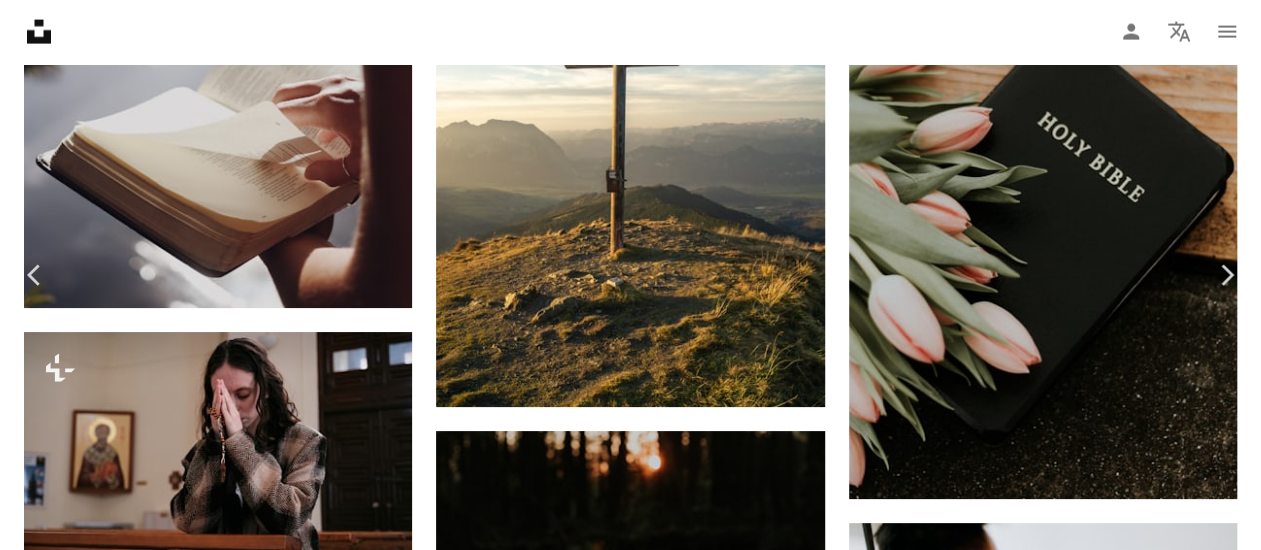 scroll, scrollTop: 1463, scrollLeft: 0, axis: vertical 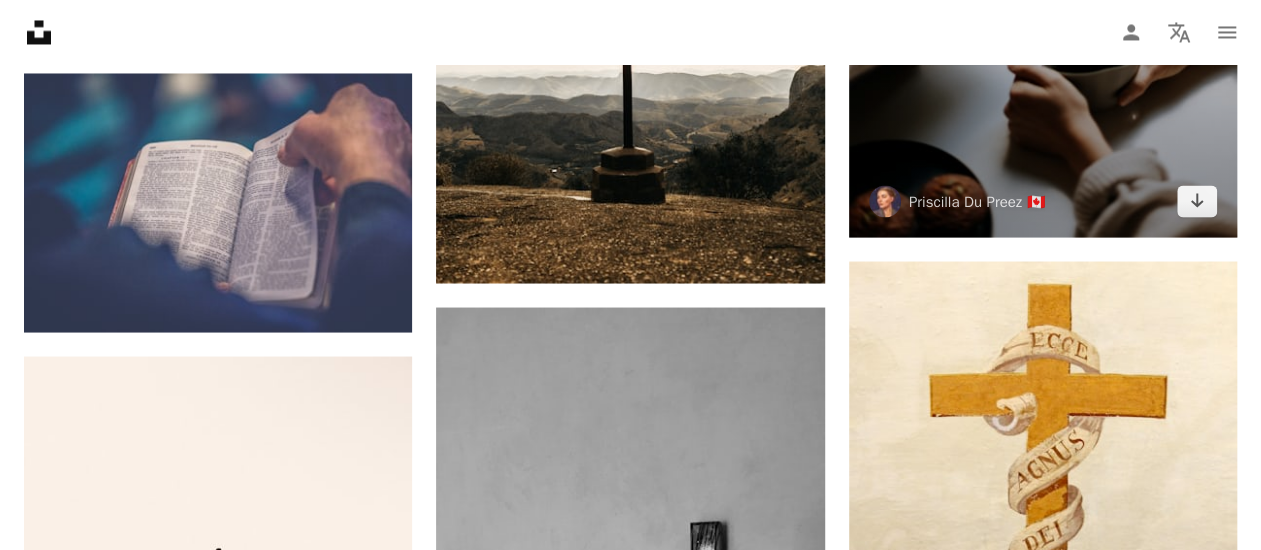 click at bounding box center [1043, -55] 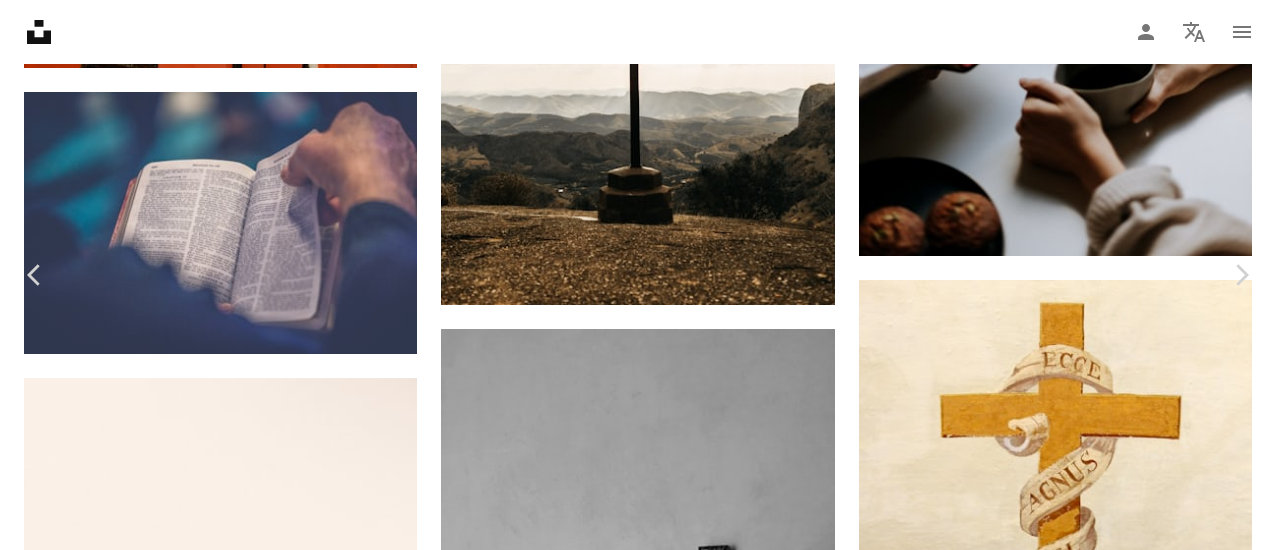 scroll, scrollTop: 7018, scrollLeft: 0, axis: vertical 